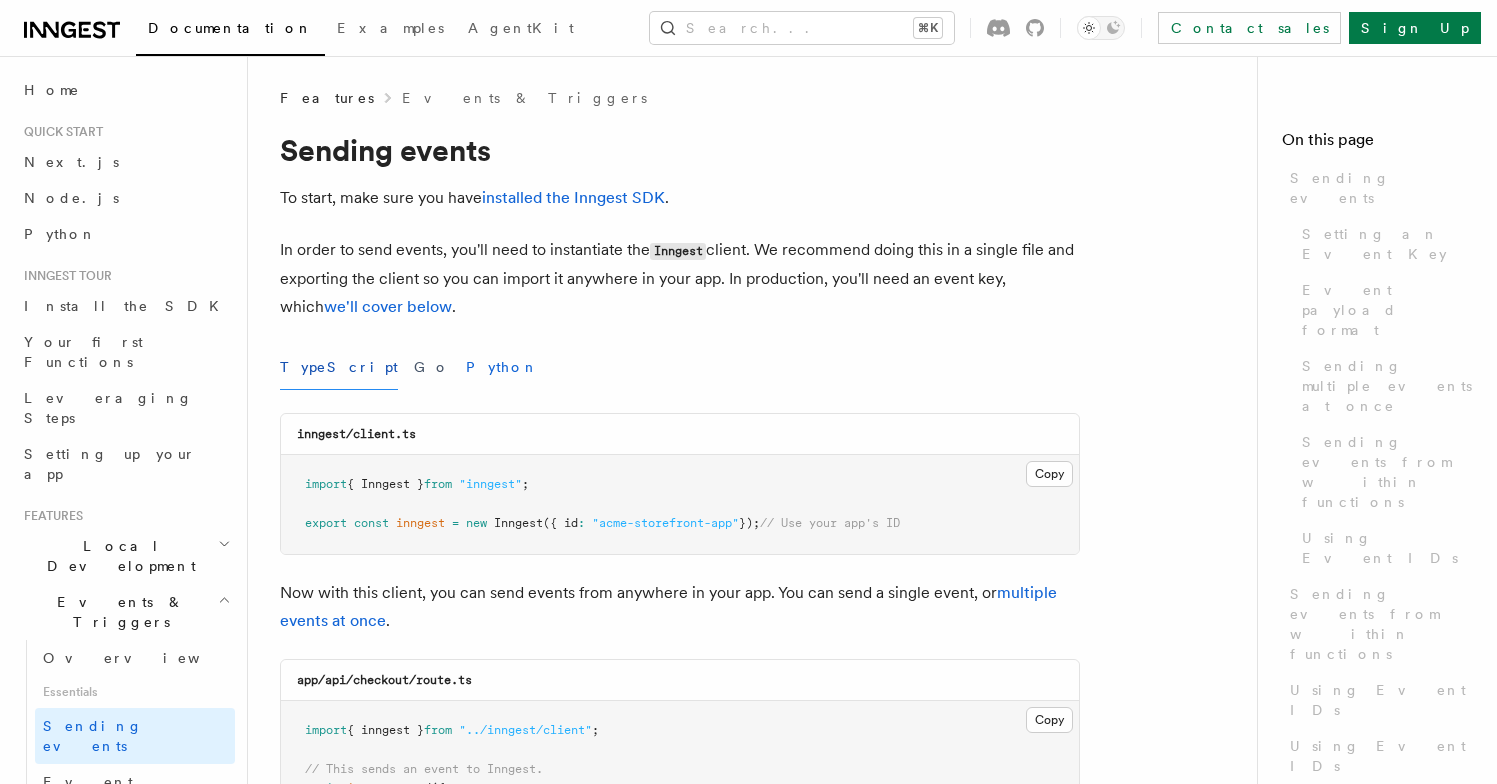 scroll, scrollTop: 0, scrollLeft: 0, axis: both 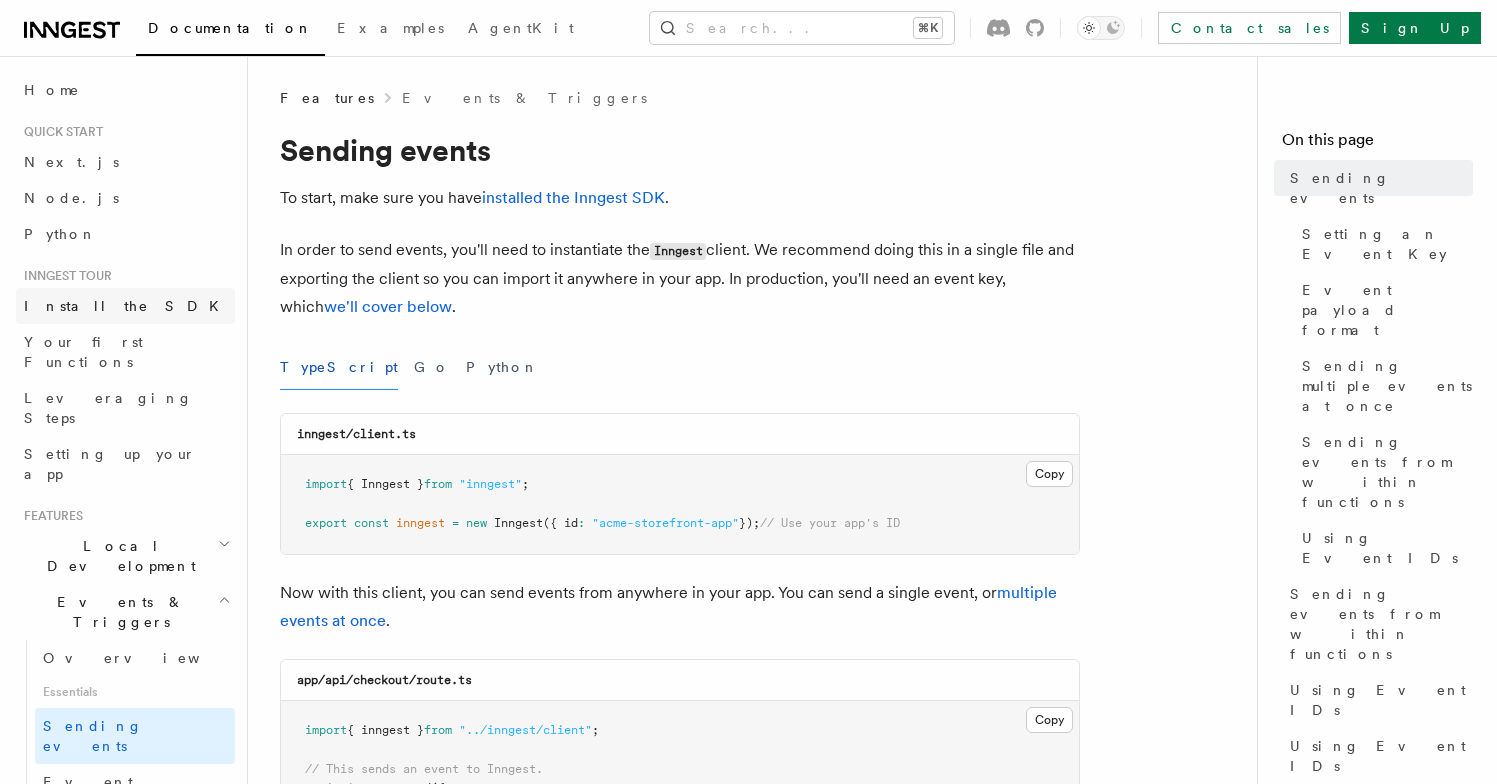 click on "Install the SDK" at bounding box center (125, 306) 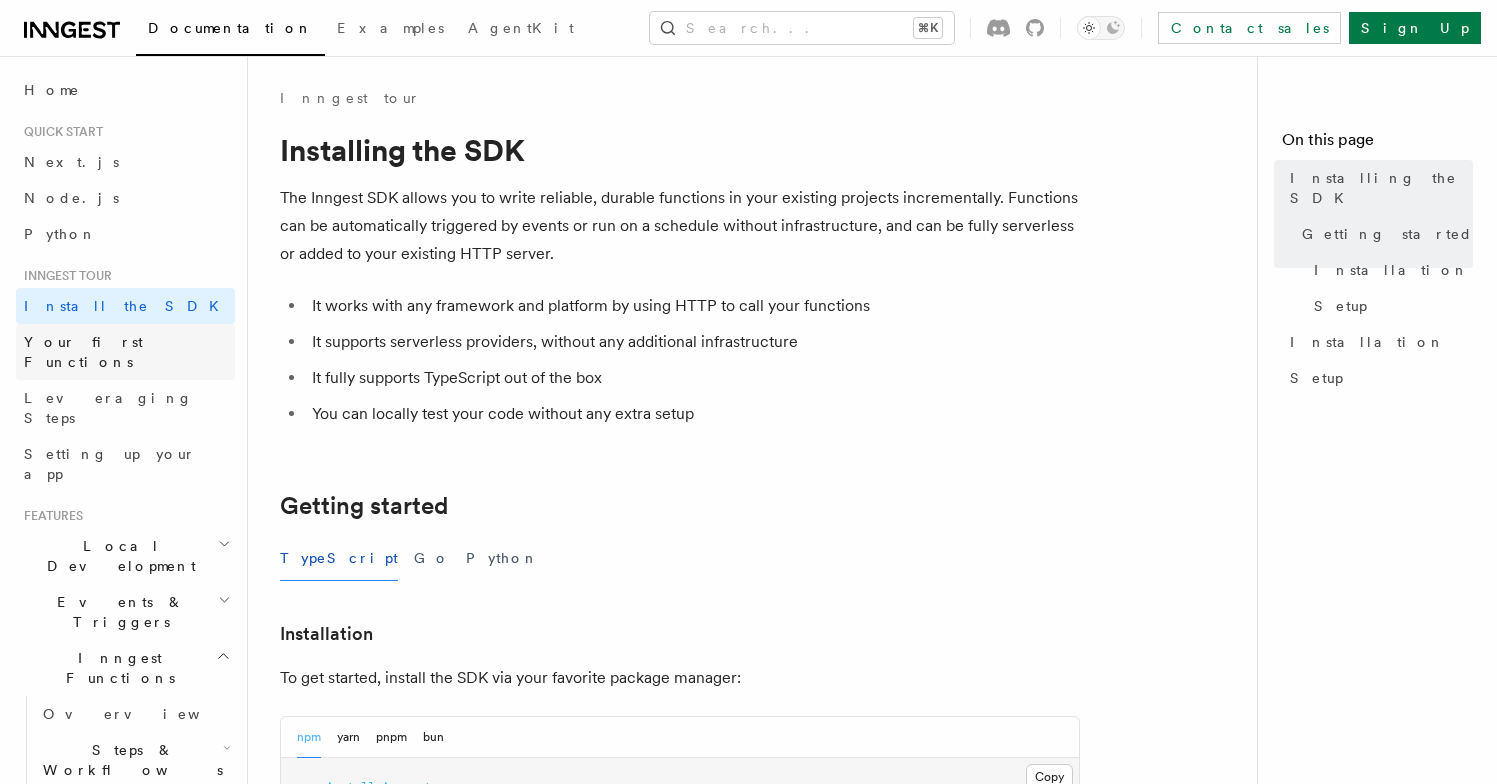 click on "Your first Functions" at bounding box center (83, 352) 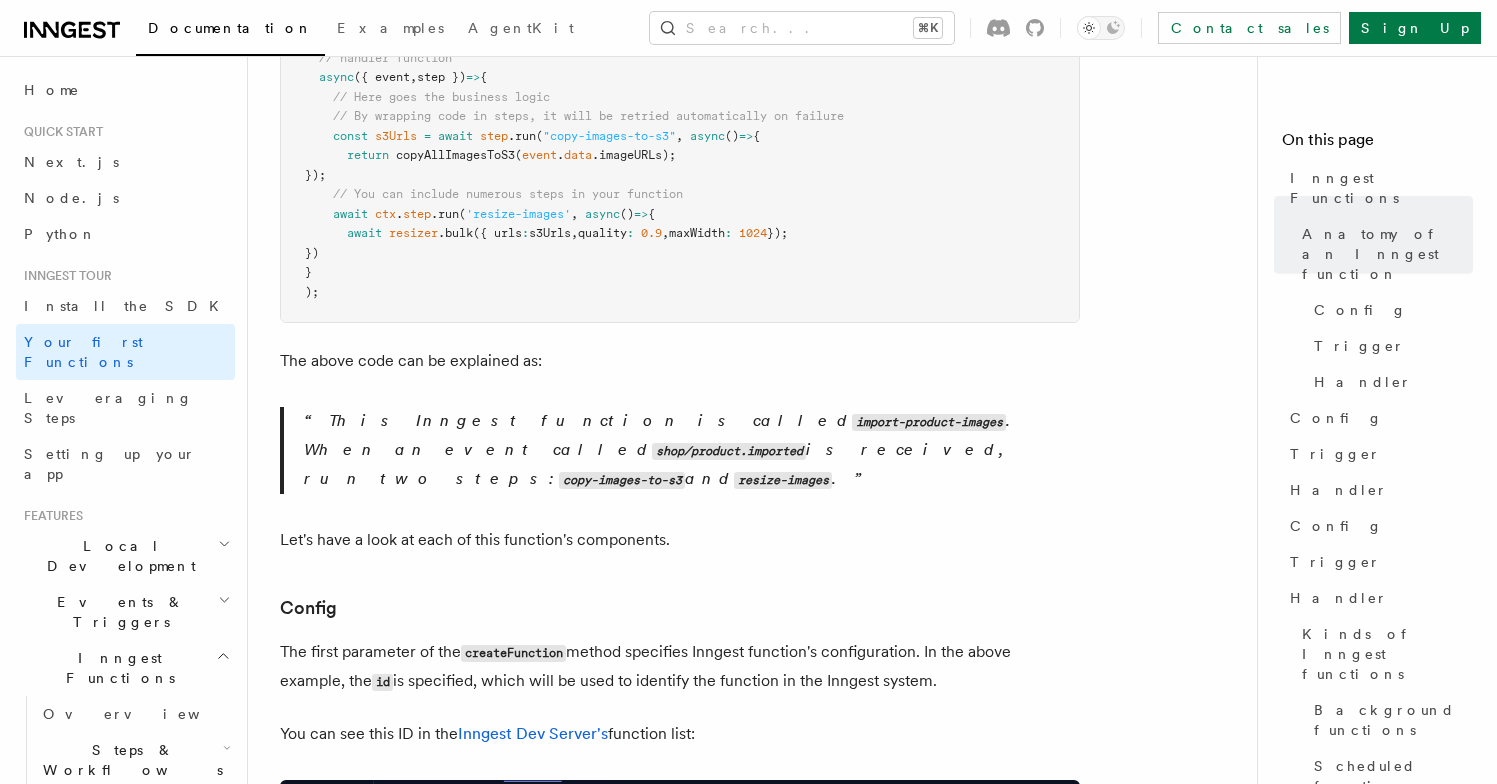 scroll, scrollTop: 687, scrollLeft: 0, axis: vertical 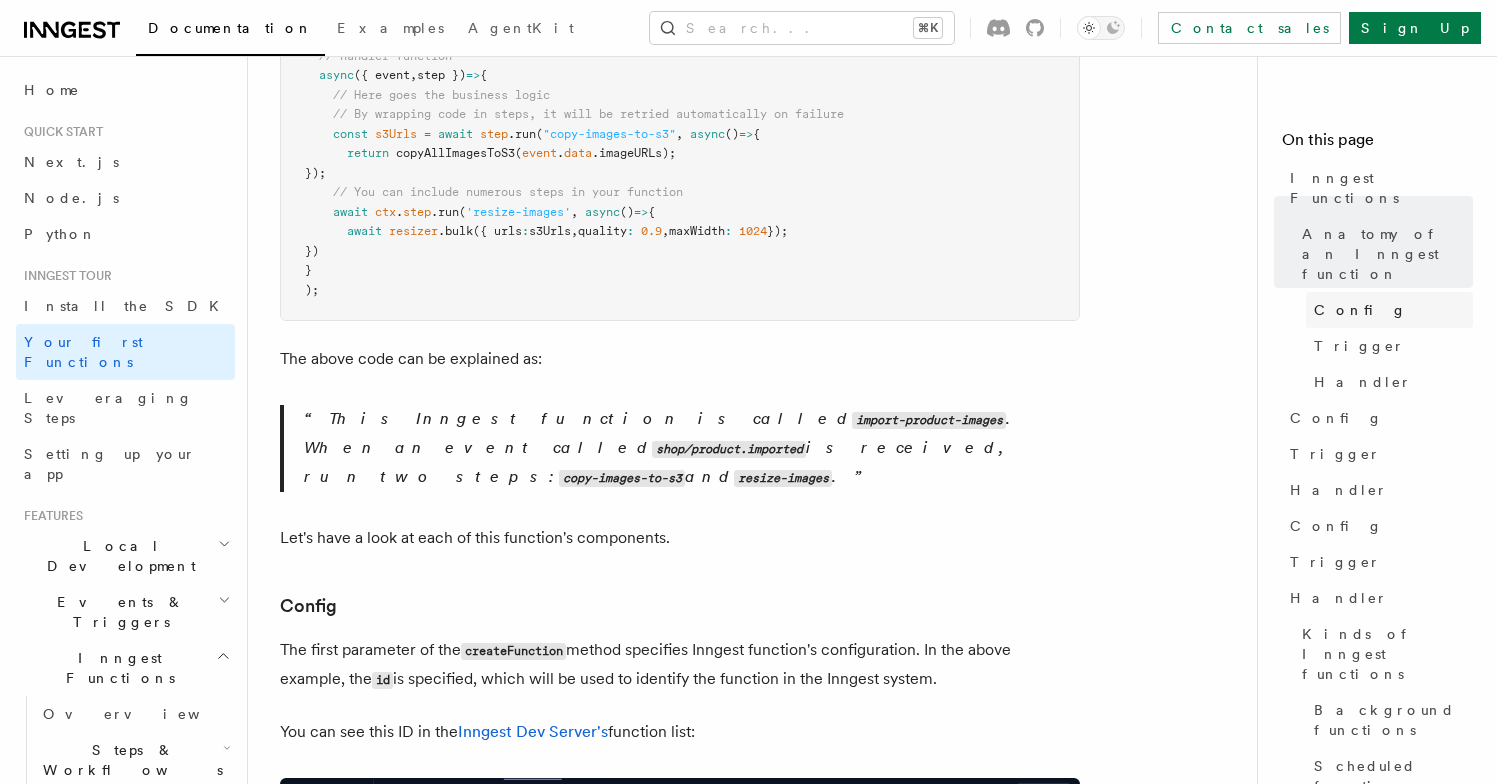 click on "Config" at bounding box center (1360, 310) 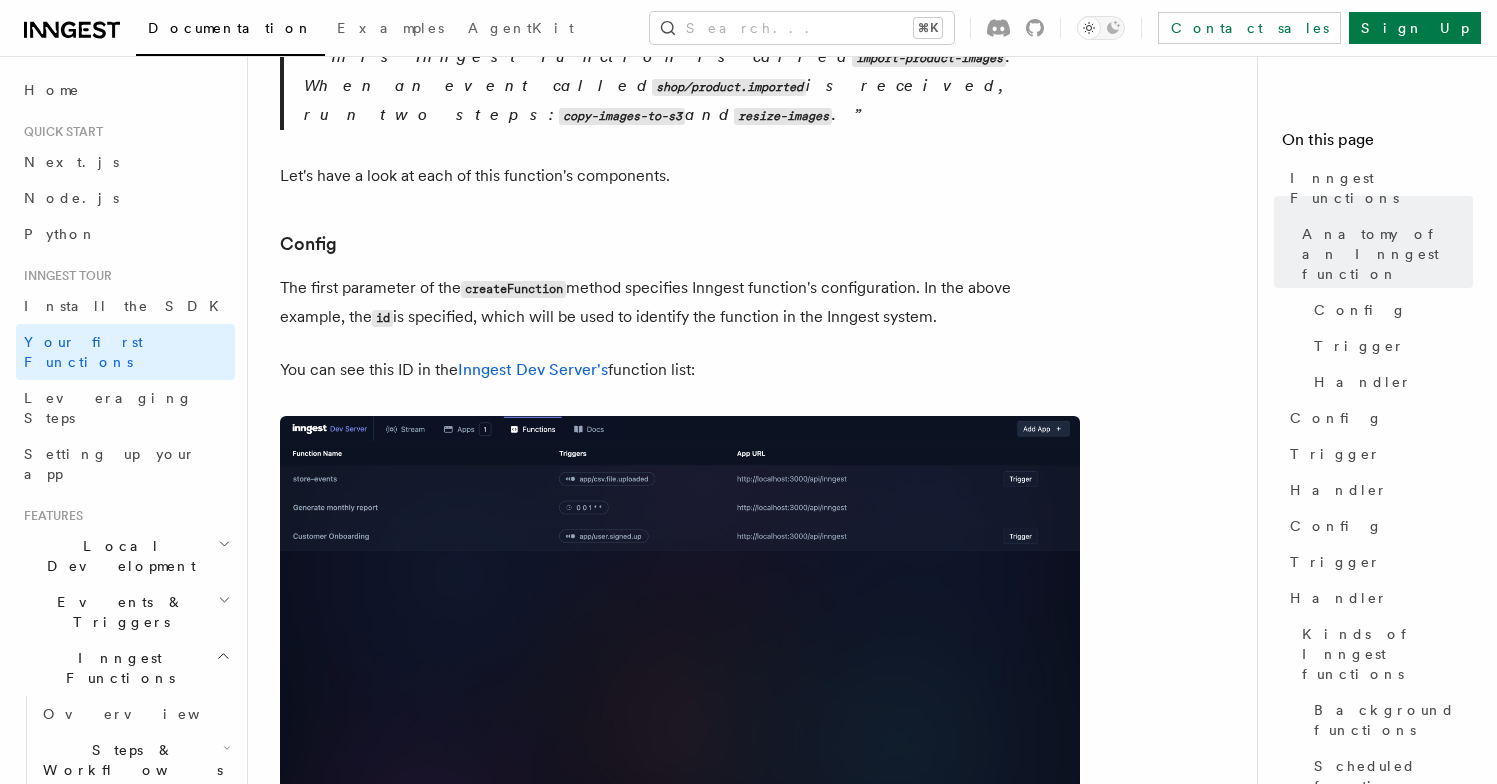 scroll, scrollTop: 1155, scrollLeft: 0, axis: vertical 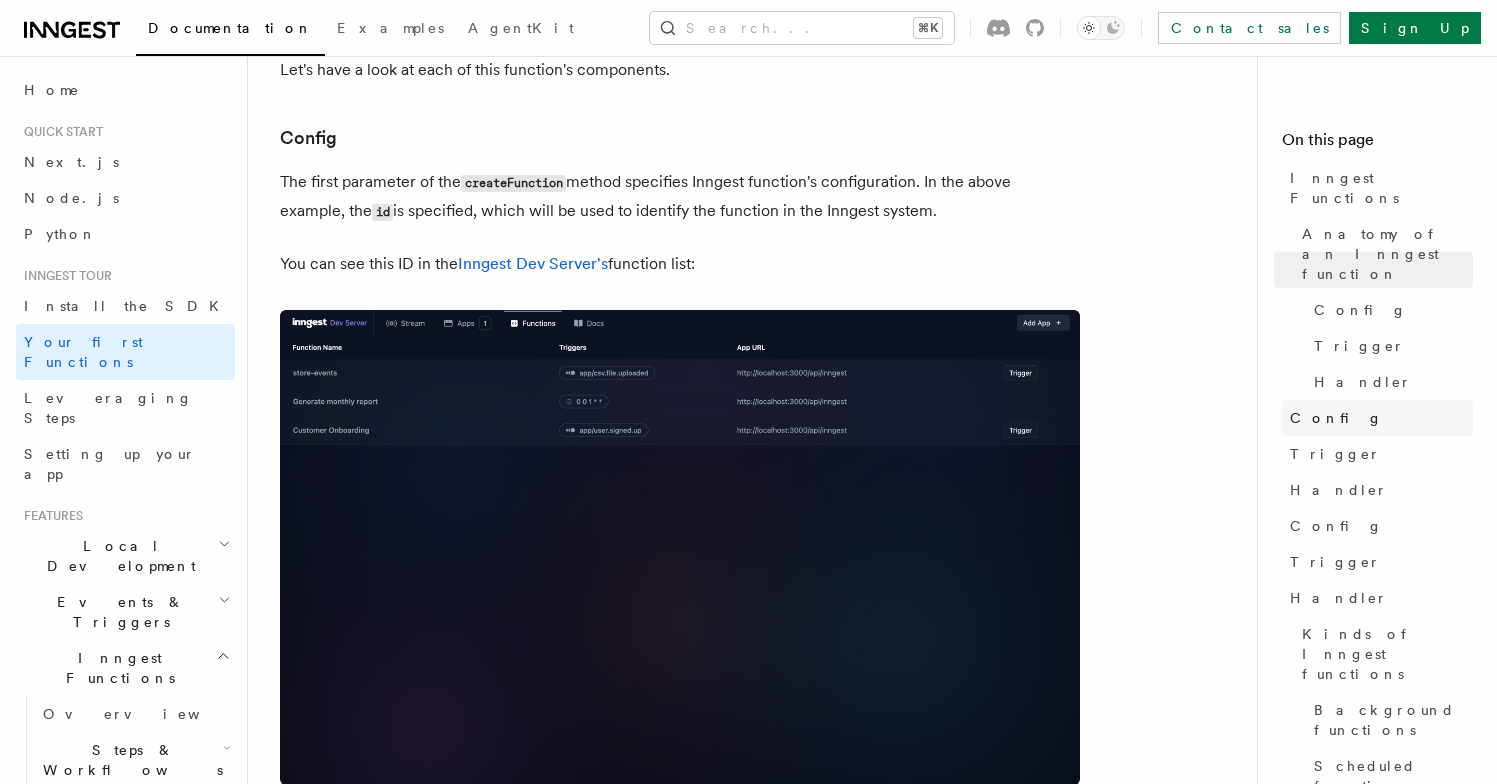 click on "Config" at bounding box center [1377, 418] 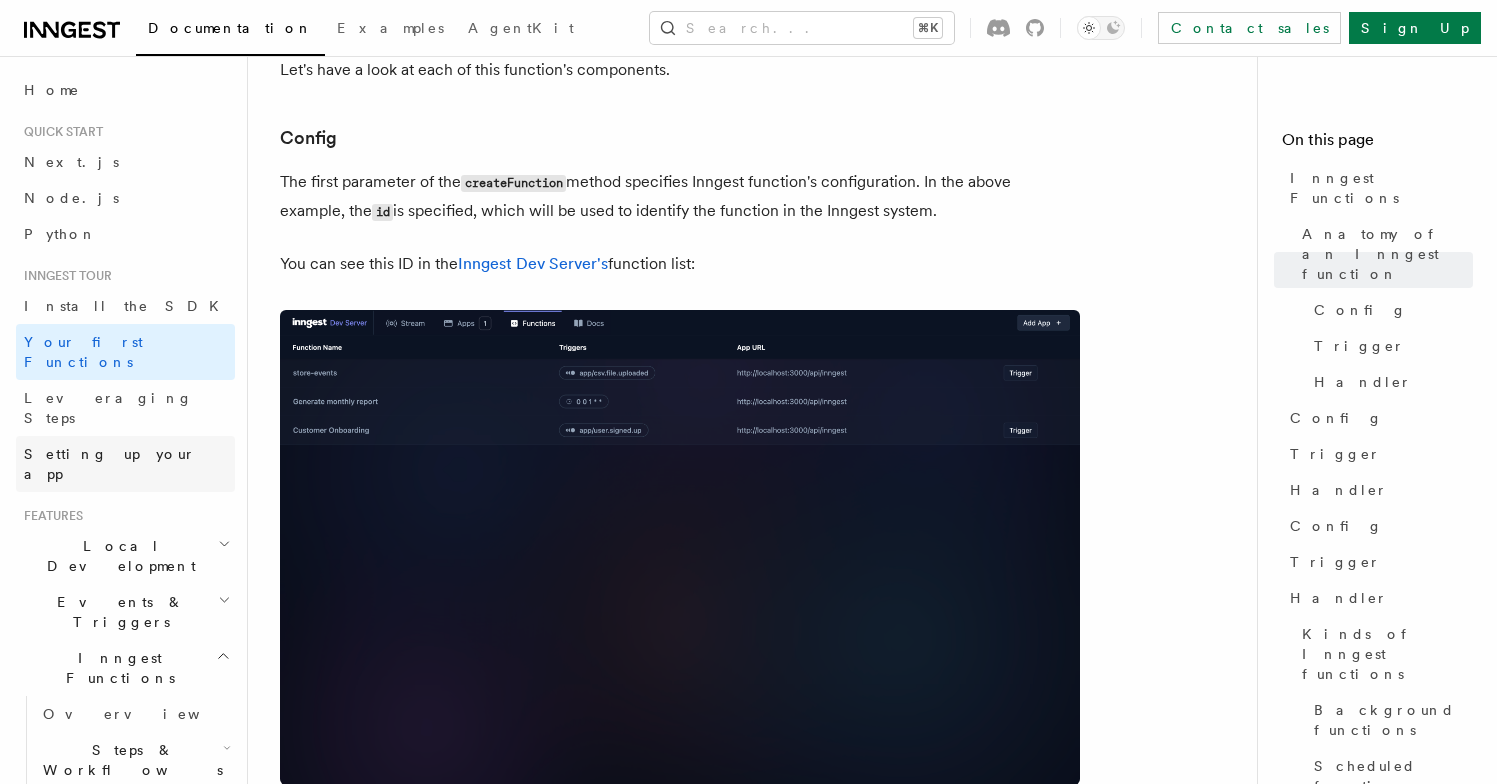 click on "Setting up your app" at bounding box center [110, 464] 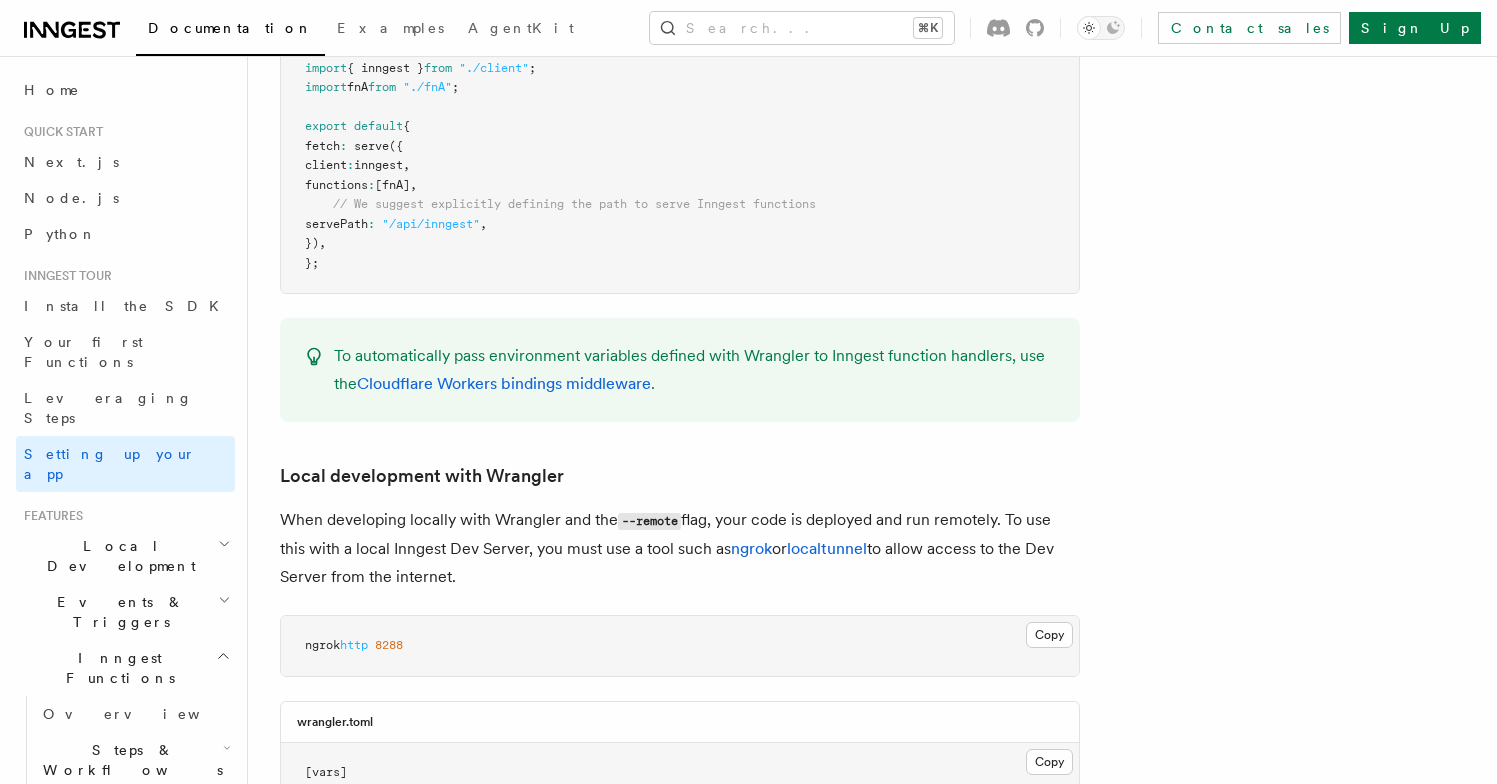 scroll, scrollTop: 3832, scrollLeft: 0, axis: vertical 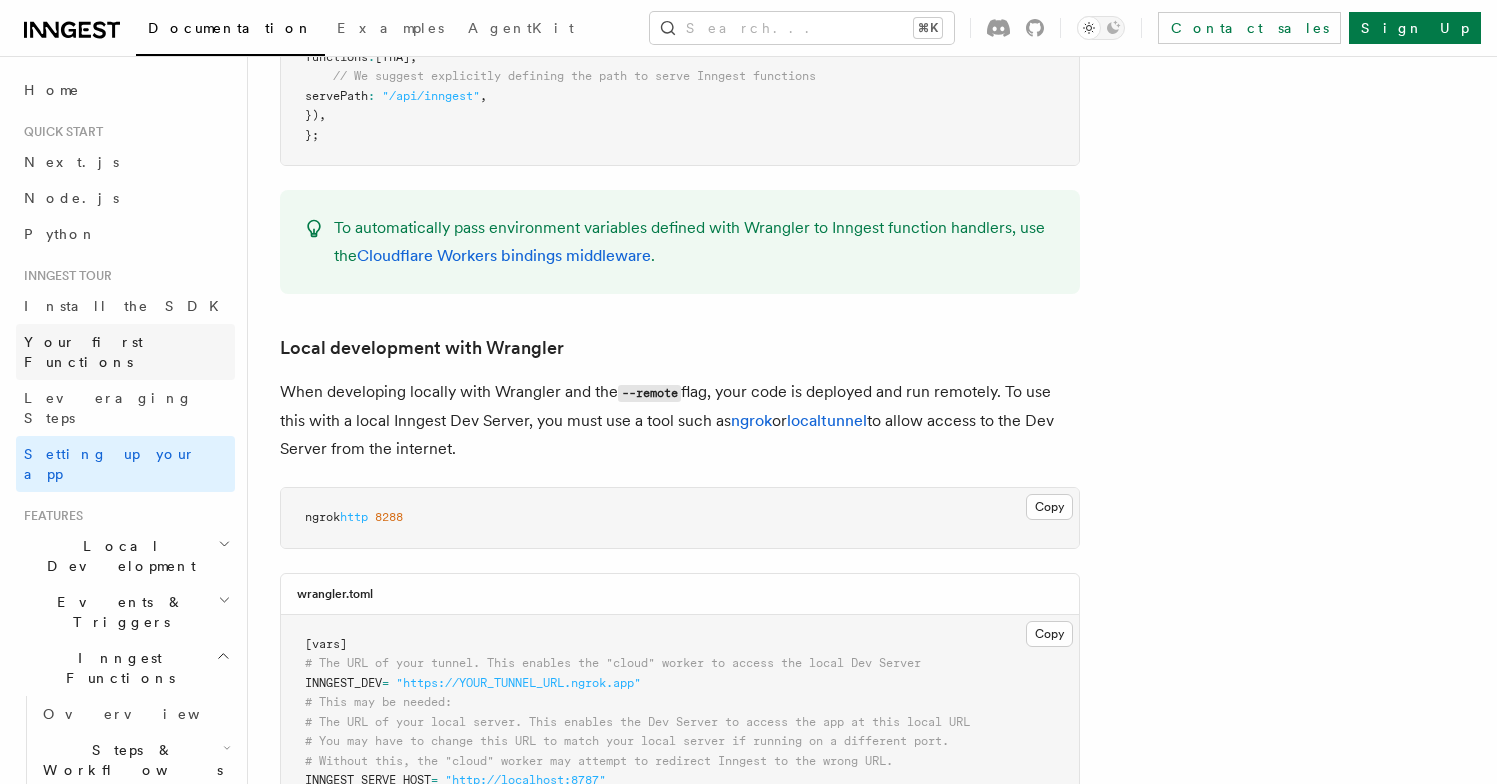 click on "Your first Functions" at bounding box center (83, 352) 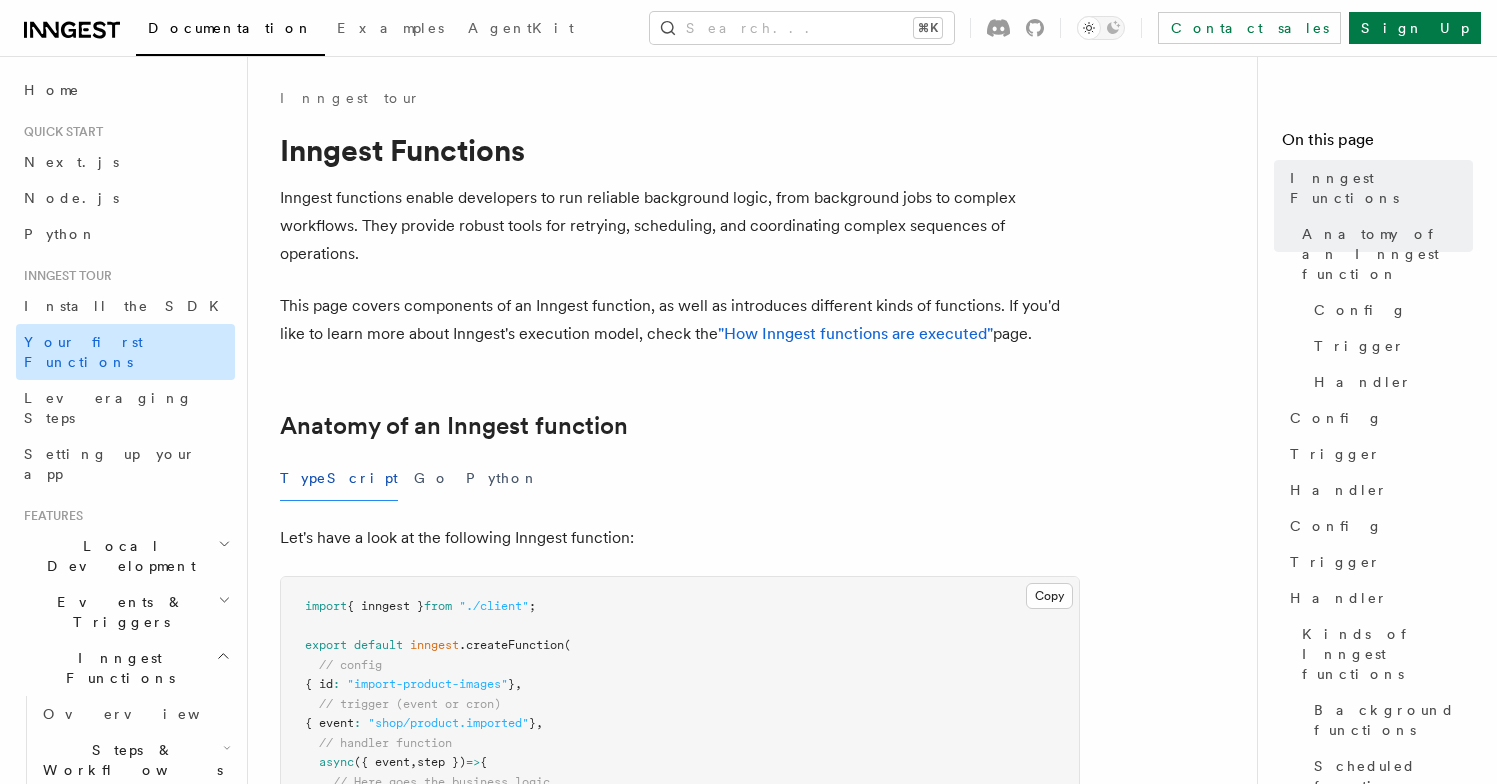 click on "Your first Functions" at bounding box center [125, 352] 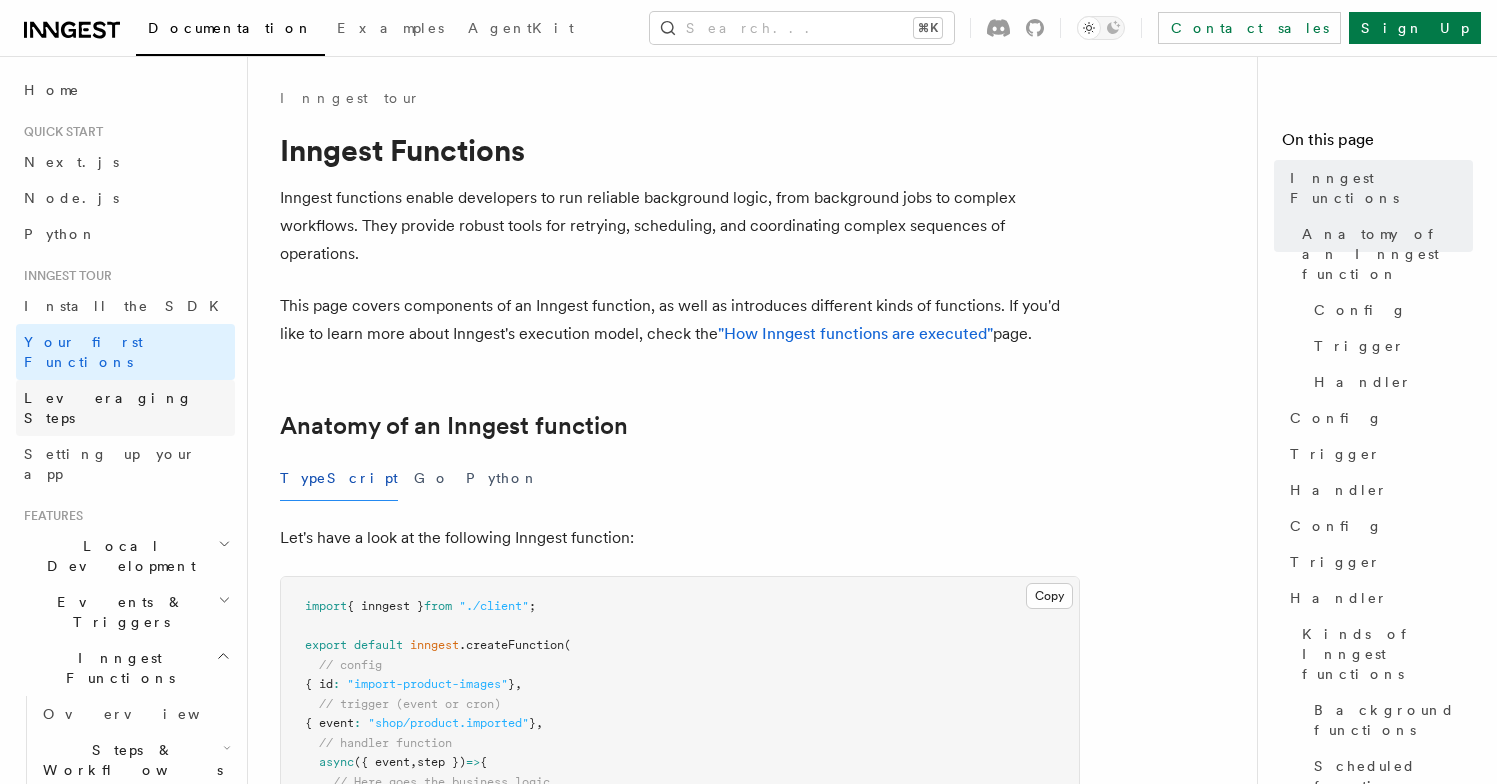 click on "Leveraging Steps" at bounding box center [108, 408] 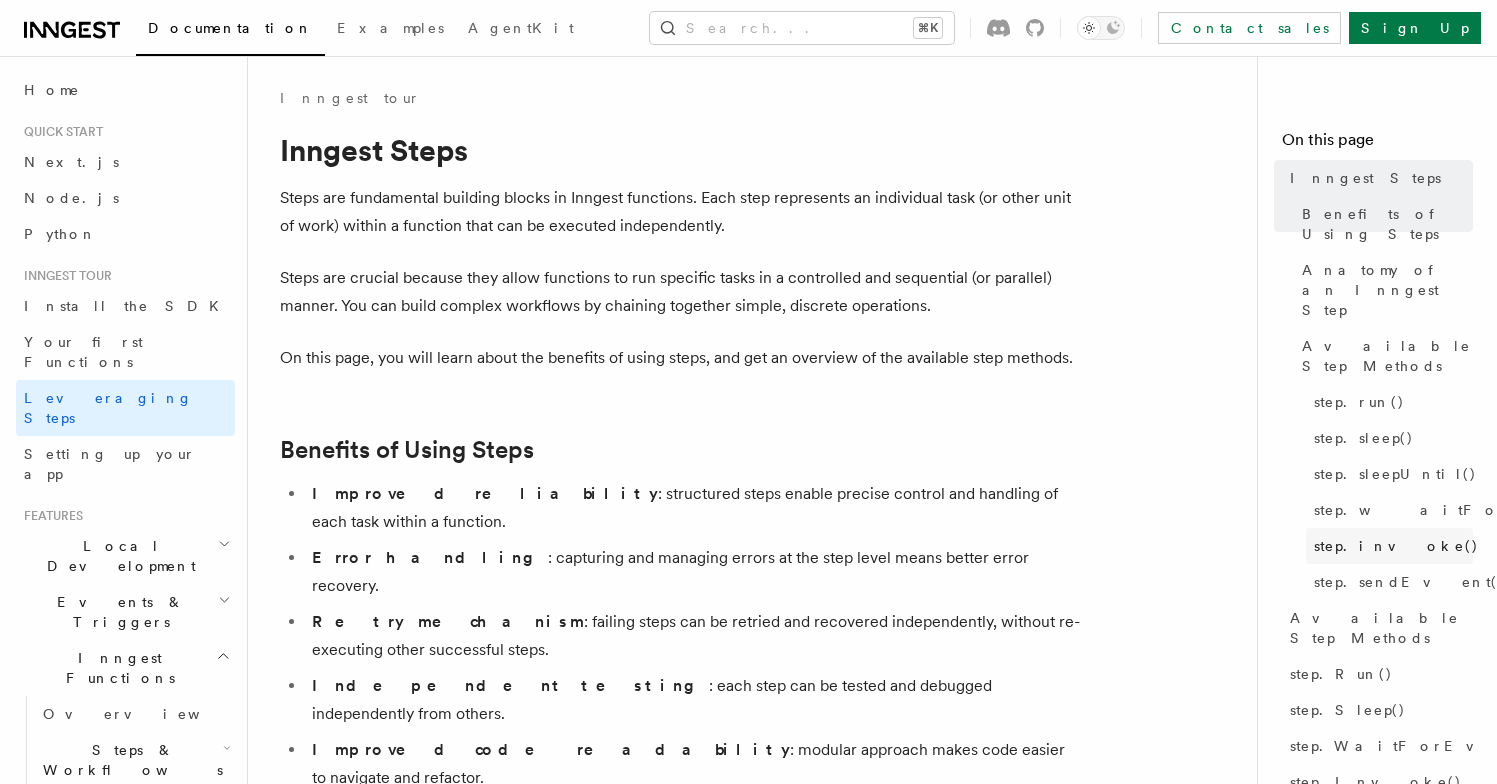 click on "step.invoke()" at bounding box center (1396, 546) 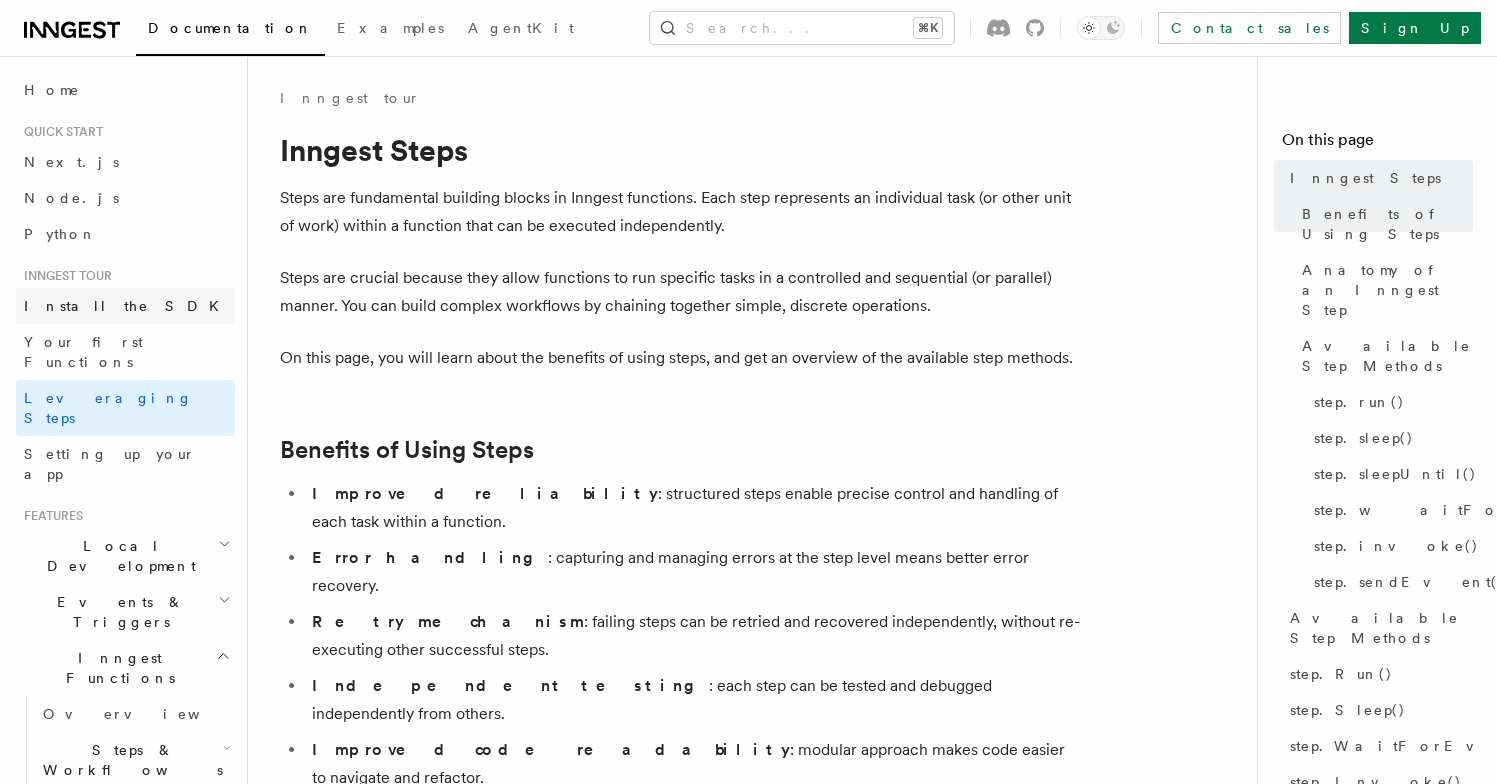 click on "Install the SDK" at bounding box center [125, 306] 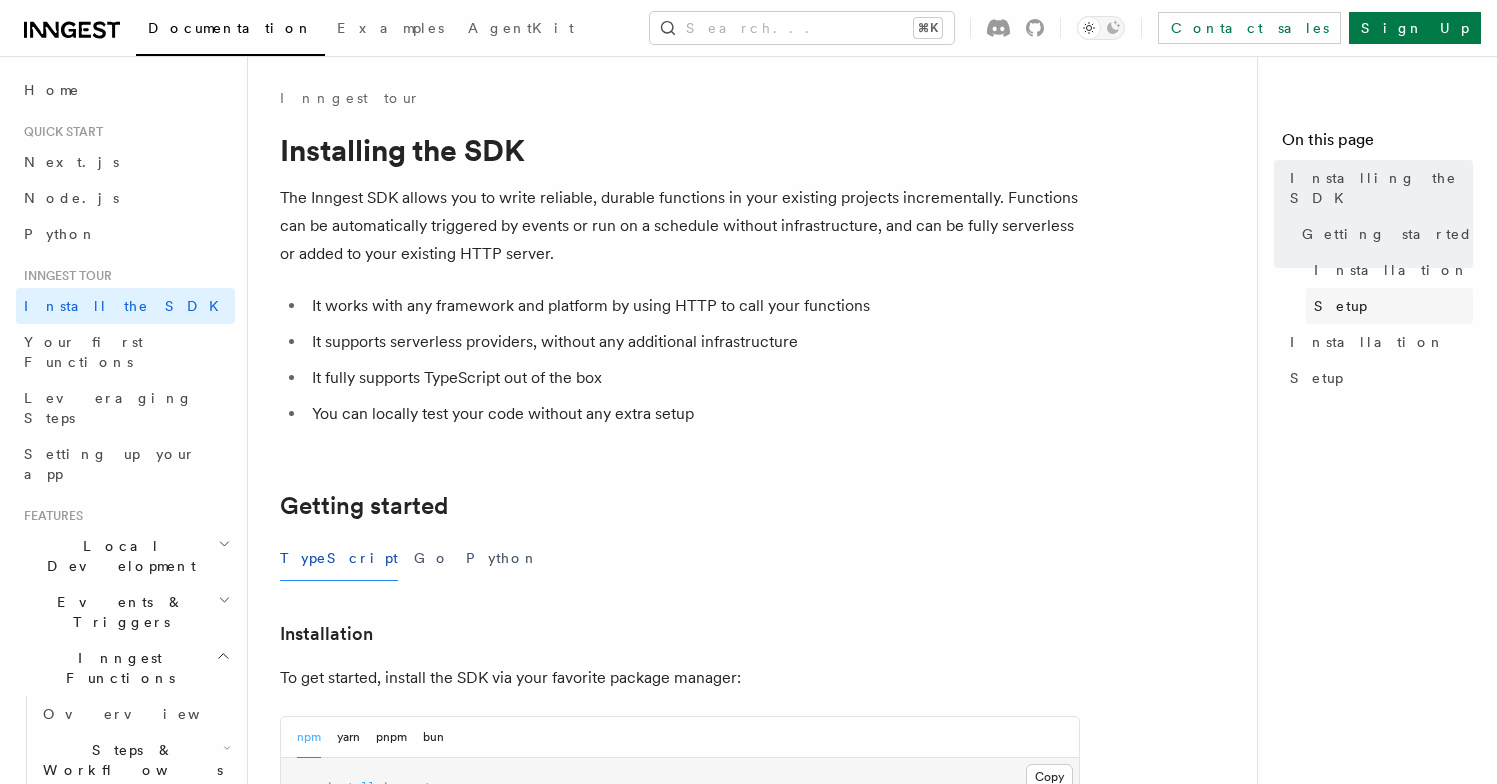 click on "Setup" at bounding box center (1340, 306) 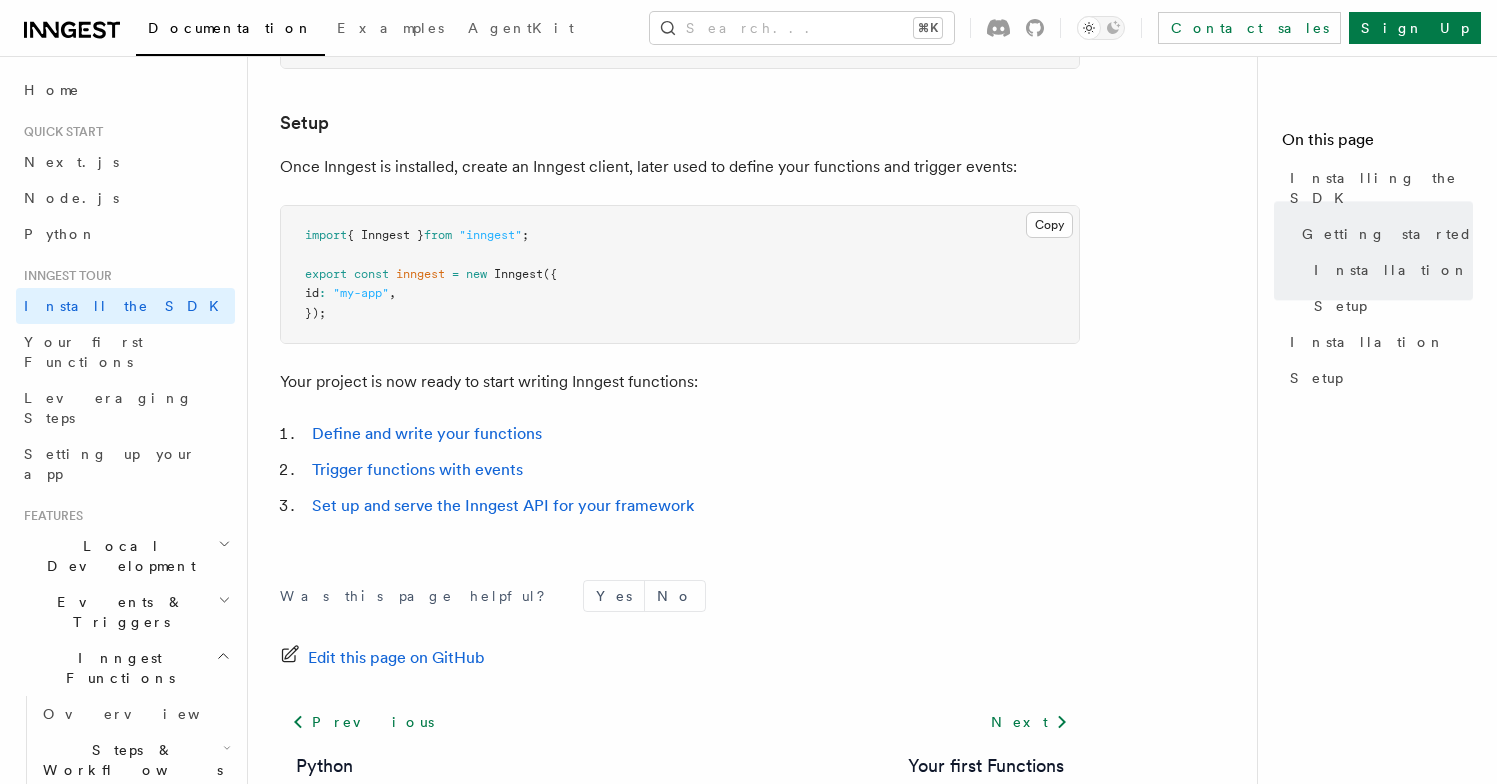 scroll, scrollTop: 762, scrollLeft: 0, axis: vertical 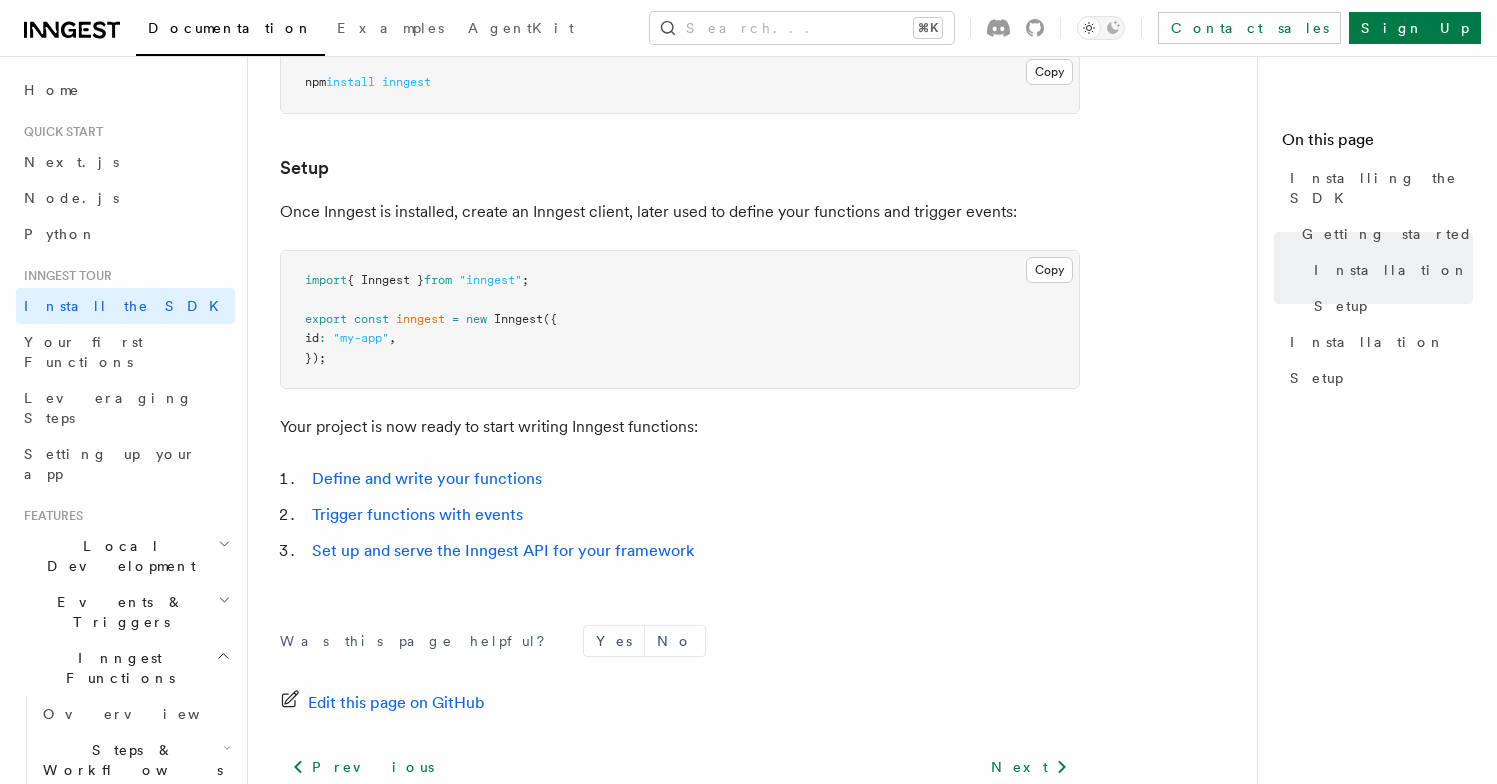 click on "Inngest tour Installing the SDK
The Inngest SDK allows you to write reliable, durable functions in your existing projects incrementally. Functions can be automatically triggered by events or run on a schedule without infrastructure, and can be fully serverless or added to your existing HTTP server.
It works with any framework and platform by using HTTP to call your functions
It supports serverless providers, without any additional infrastructure
It fully supports TypeScript out of the box
You can locally test your code without any extra setup
Getting started
TypeScript Go Python Installation To get started, install the SDK via your favorite package manager: npm yarn pnpm bun Copy Copied npm  install   inngest
Setup Once Inngest is installed, create an Inngest client, later used to define your functions and trigger events: Copy Copied import  { Inngest }  from   "inngest" ;
export   const   inngest   =   new   Inngest ({
id :   "my-app" ,
});
Was this page helpful?" at bounding box center [760, 170] 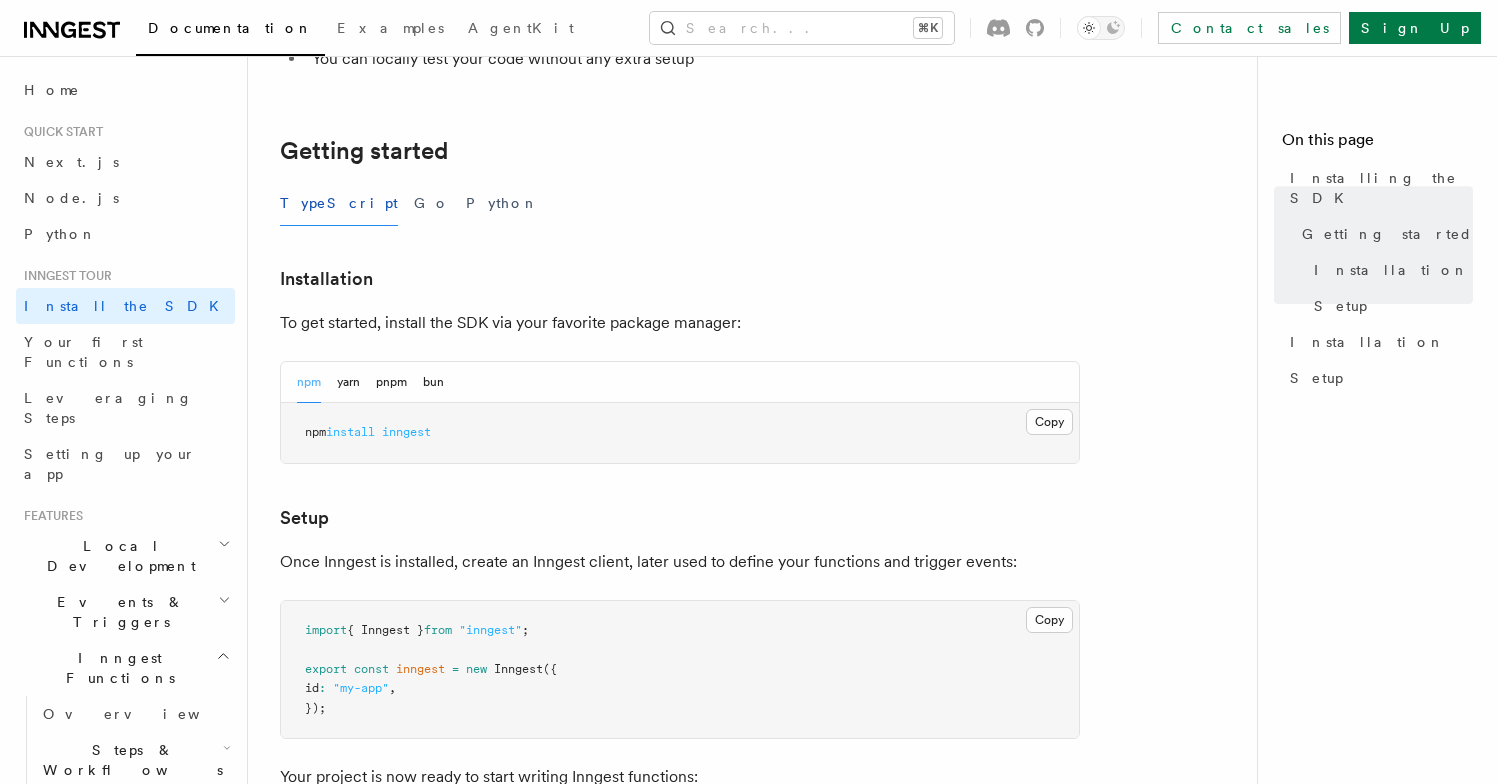 scroll, scrollTop: 601, scrollLeft: 0, axis: vertical 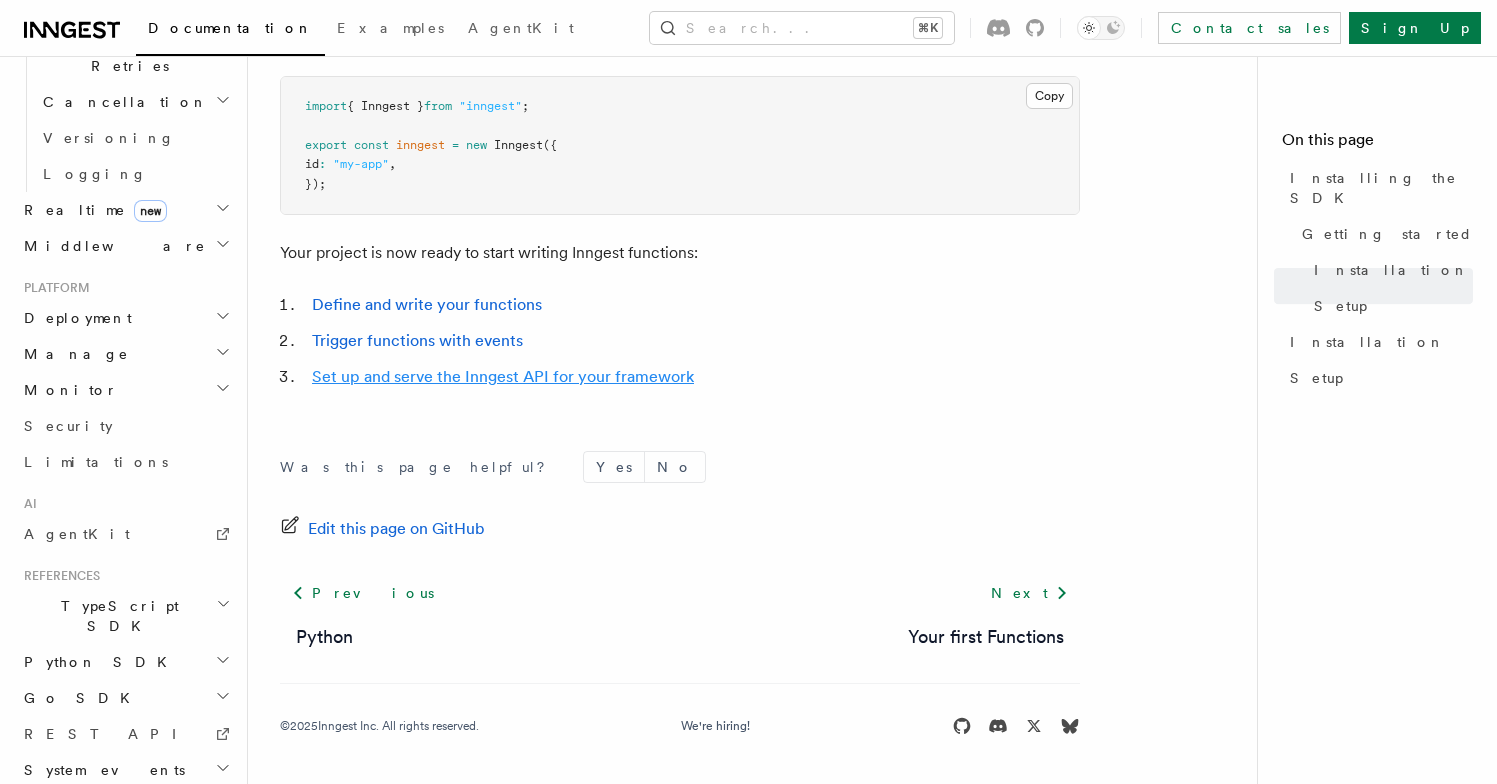 click on "Set up and serve the Inngest API for your framework" at bounding box center (503, 376) 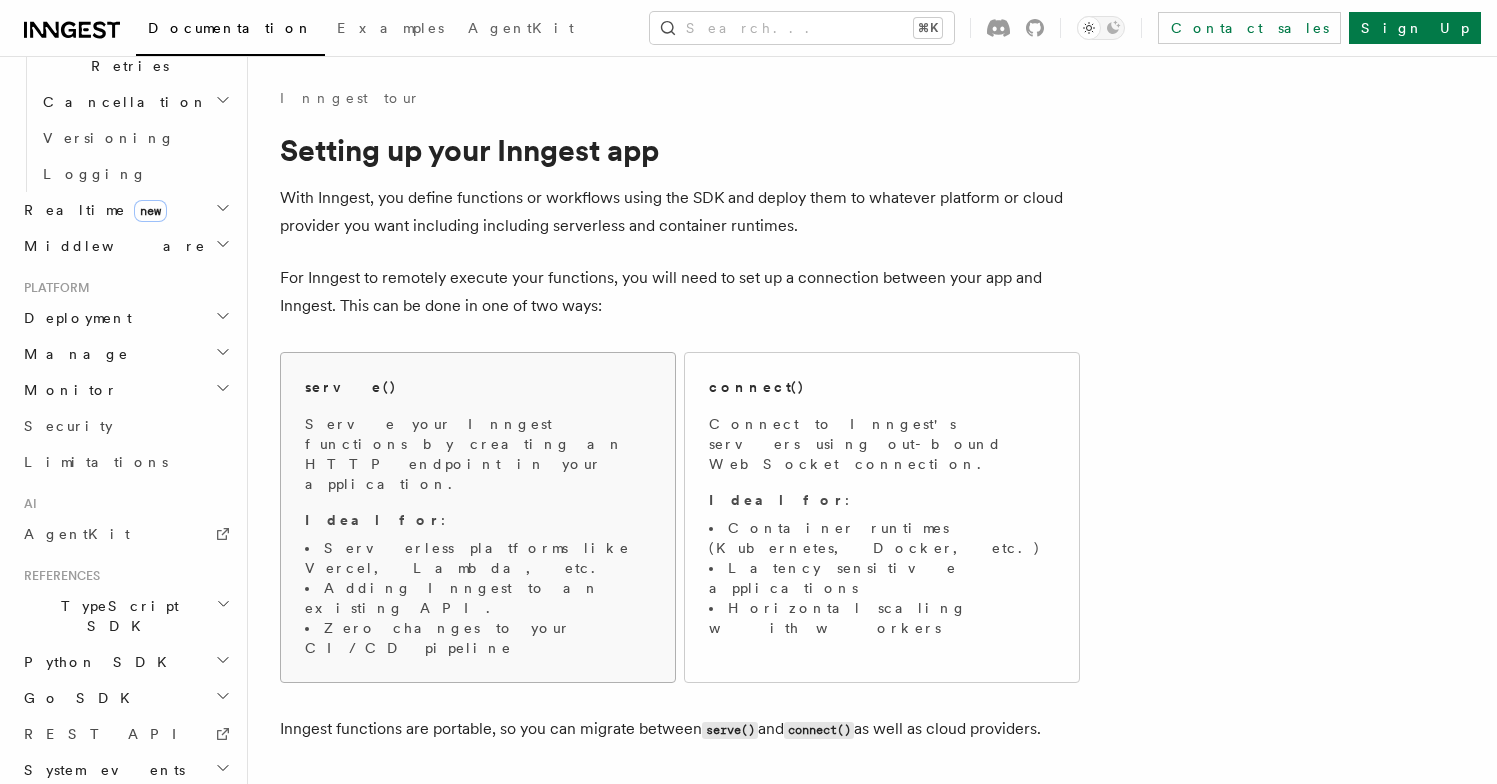 click on "Serve your Inngest functions by creating an HTTP endpoint in your application. Ideal for : Serverless platforms like Vercel, Lambda, etc. Adding Inngest to an existing API. Zero changes to your CI/CD pipeline" at bounding box center [478, 536] 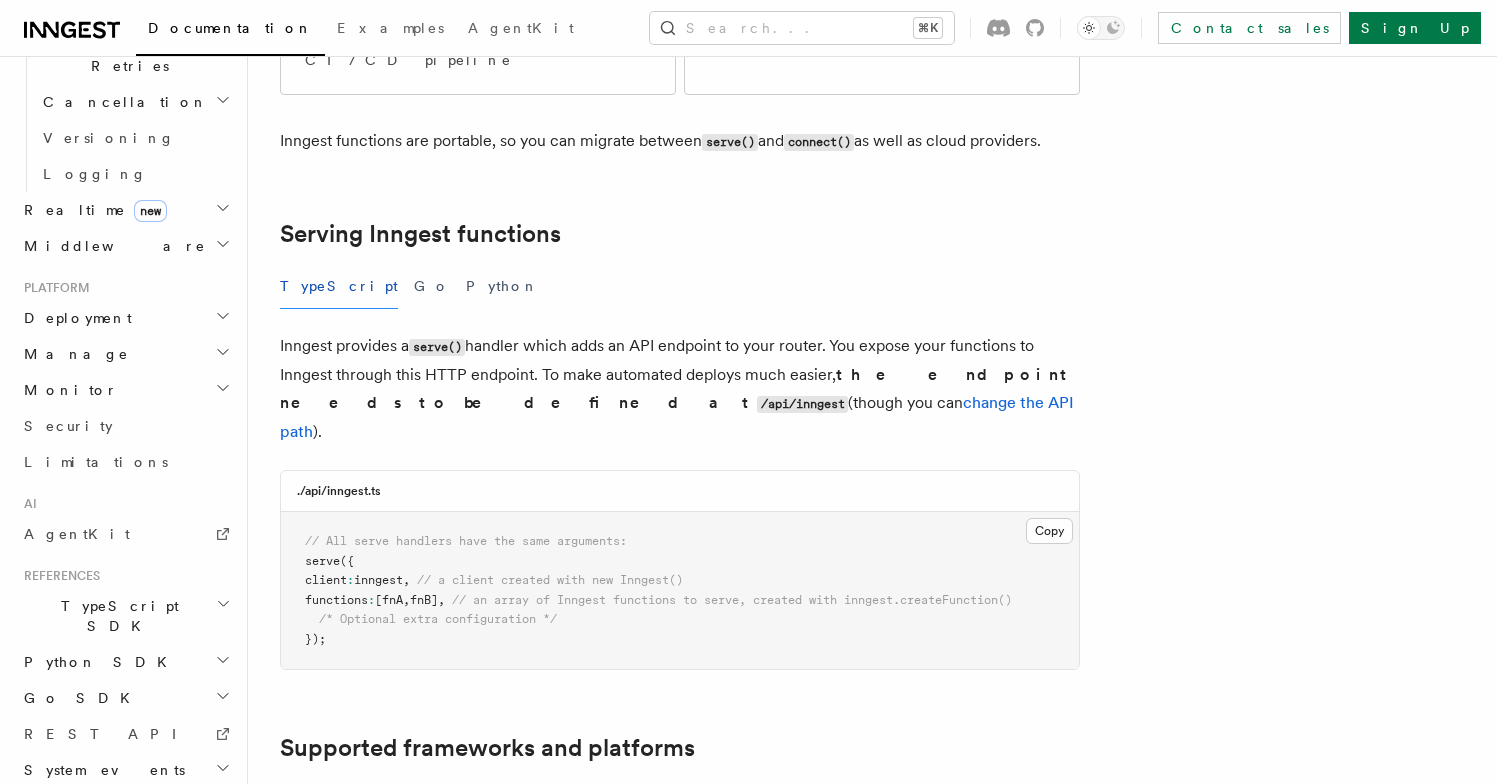 scroll, scrollTop: 612, scrollLeft: 0, axis: vertical 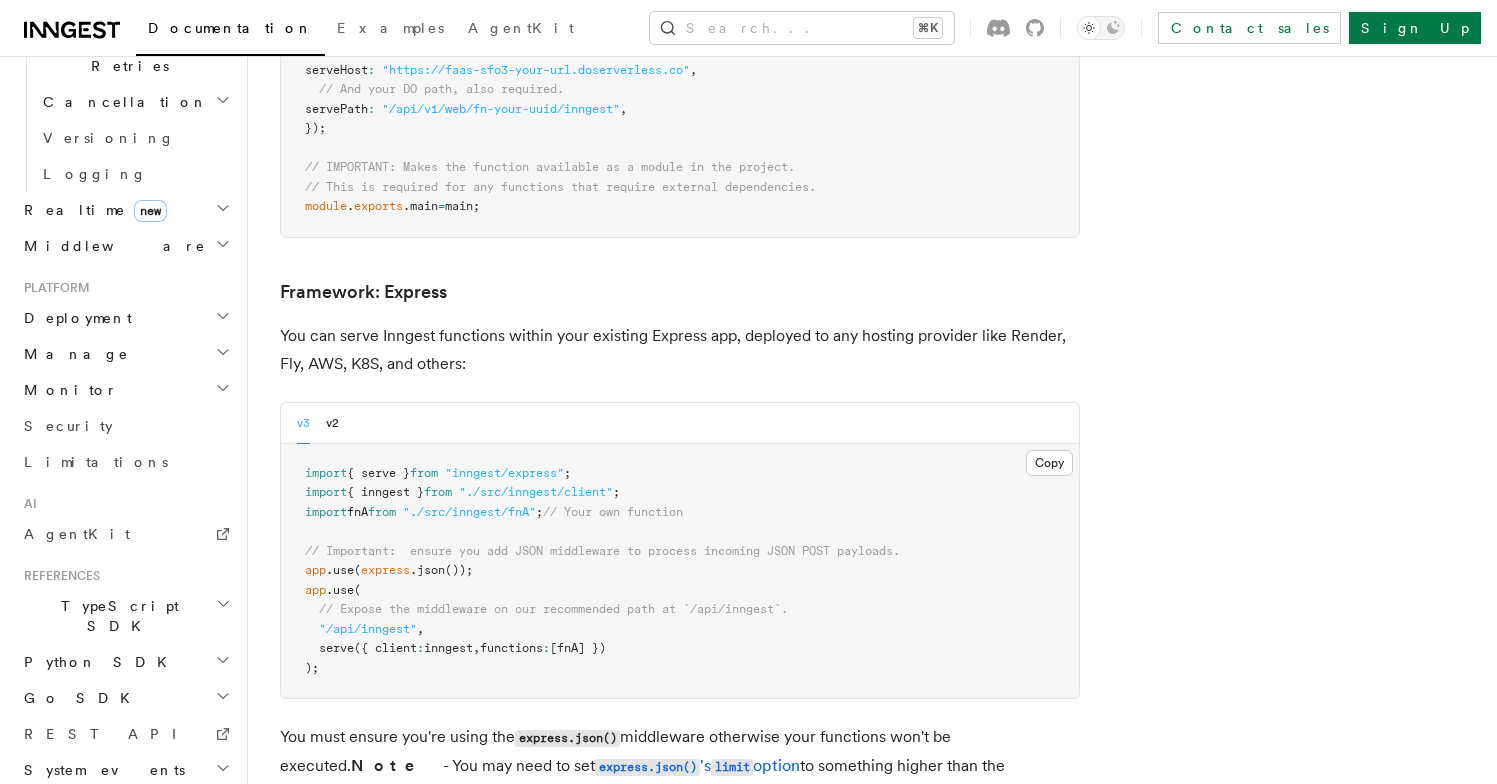 click on ""inngest/express"" at bounding box center [504, 473] 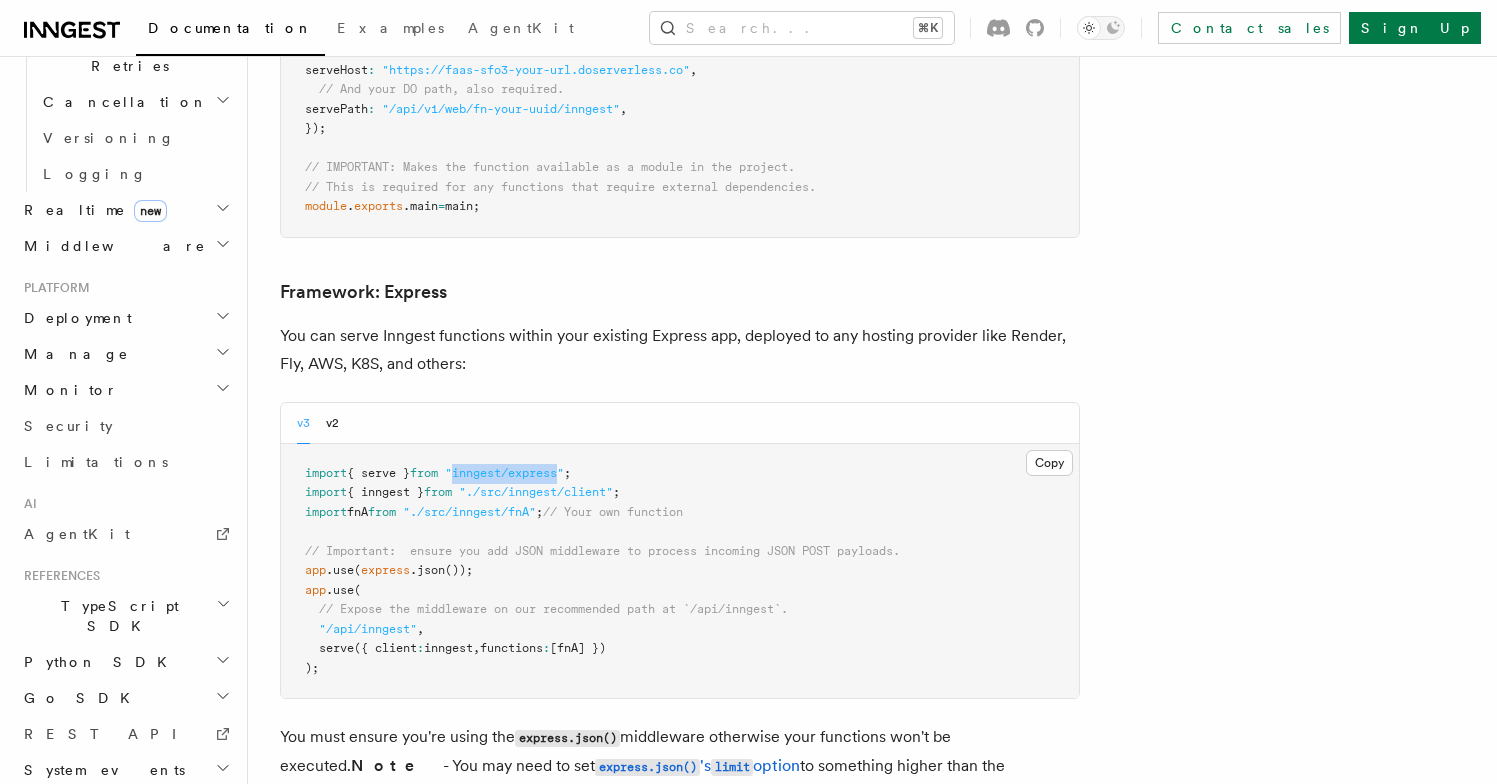 drag, startPoint x: 502, startPoint y: 396, endPoint x: 540, endPoint y: 393, distance: 38.118237 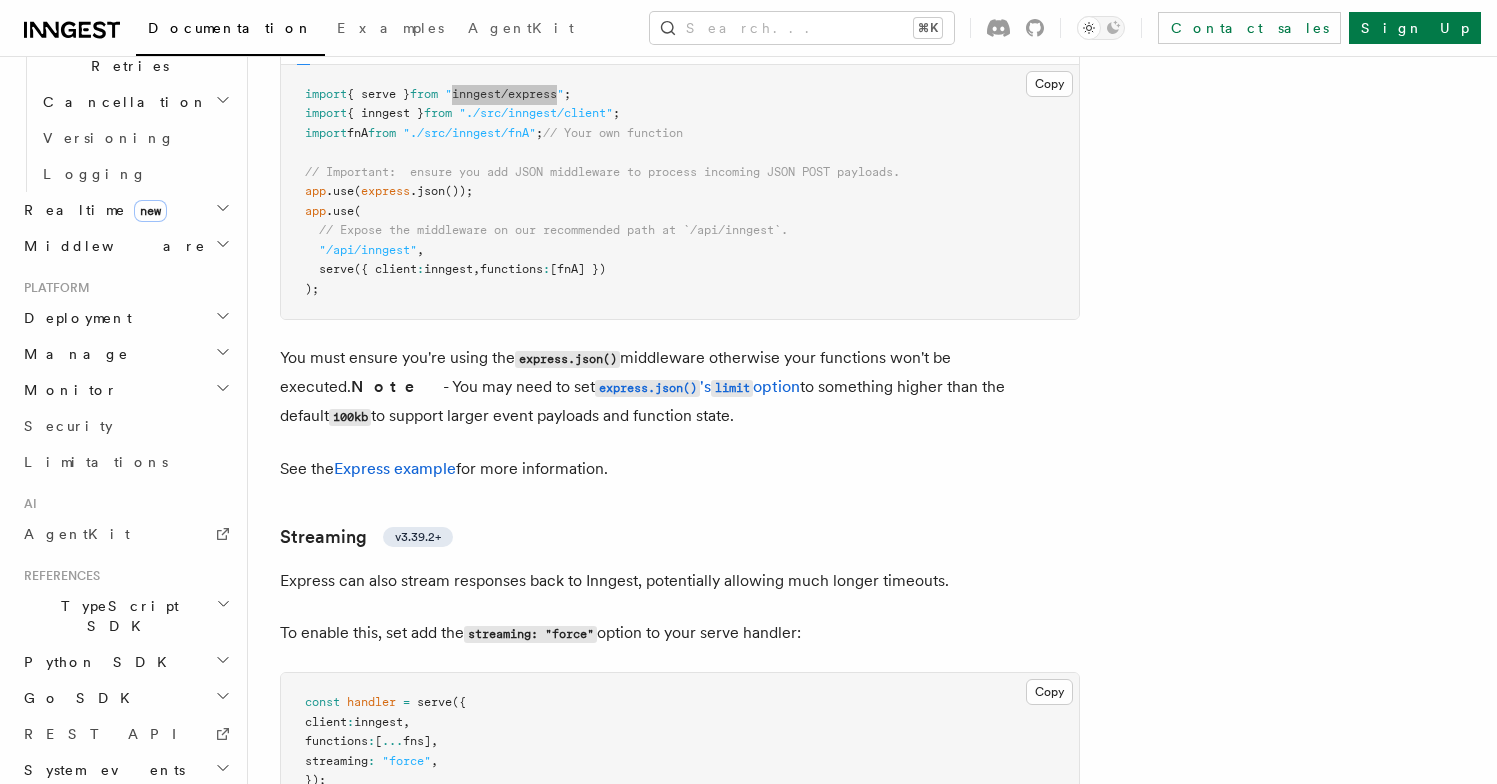 scroll, scrollTop: 5427, scrollLeft: 0, axis: vertical 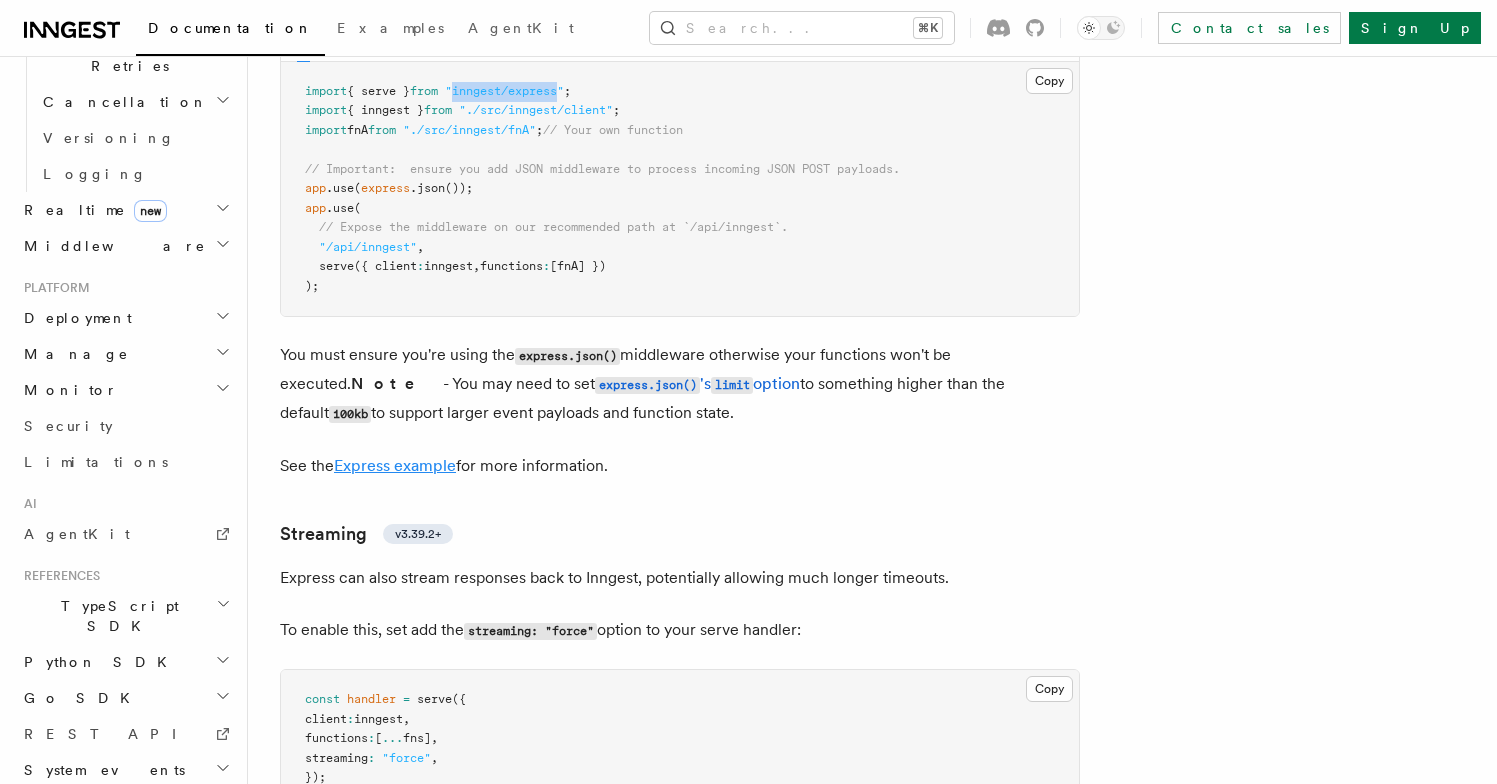click on "Express
example" at bounding box center [395, 465] 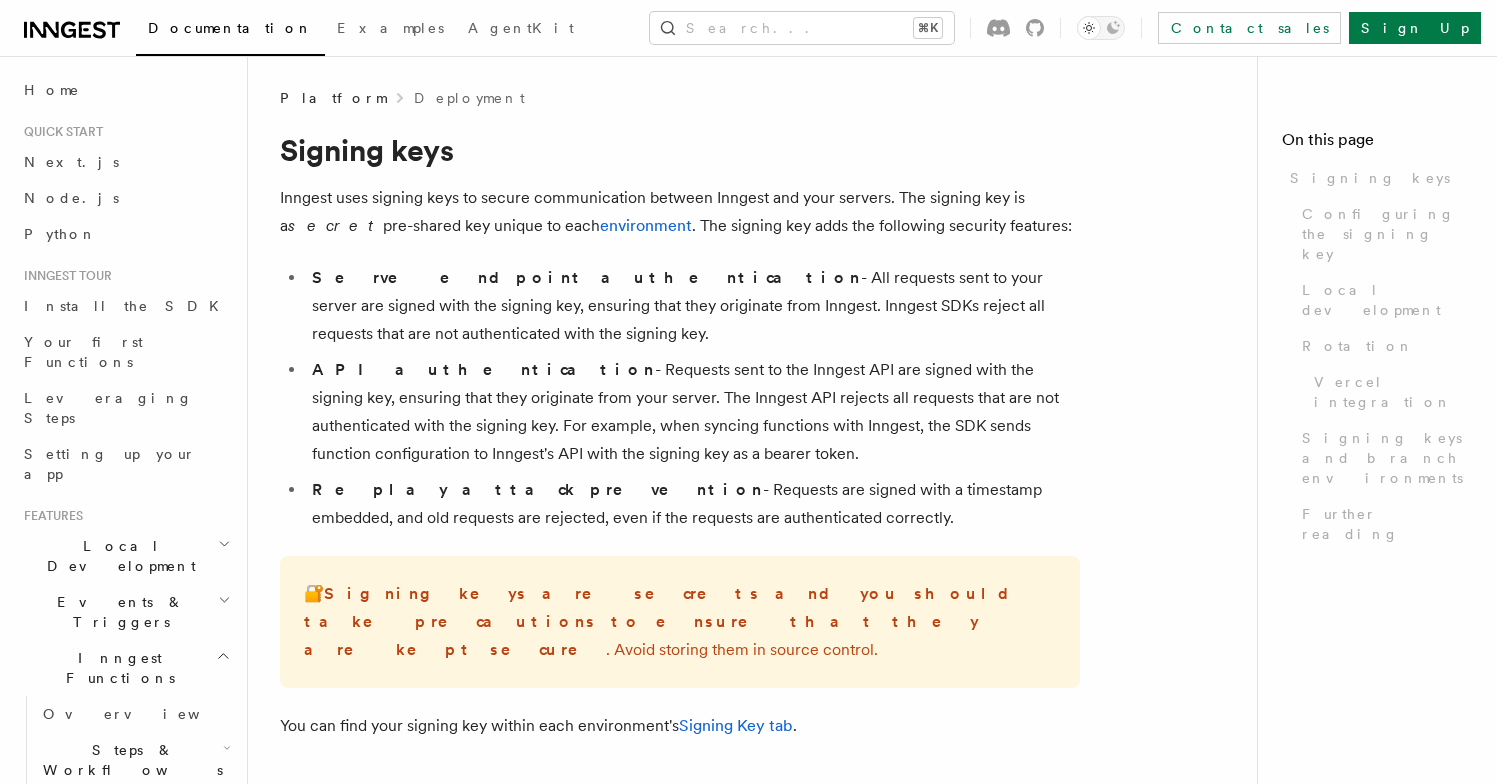 scroll, scrollTop: 0, scrollLeft: 0, axis: both 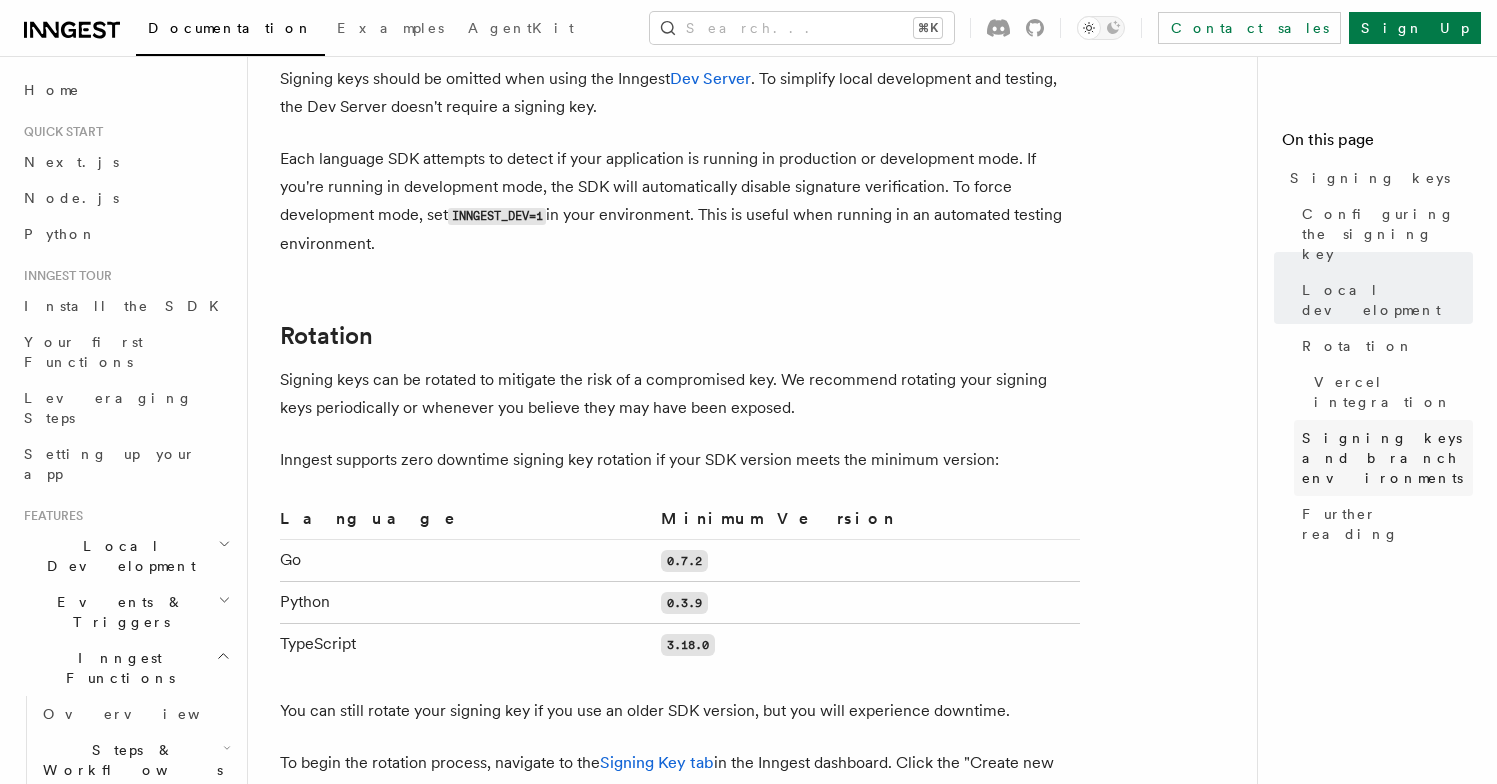 click on "Signing keys and branch environments" at bounding box center [1387, 458] 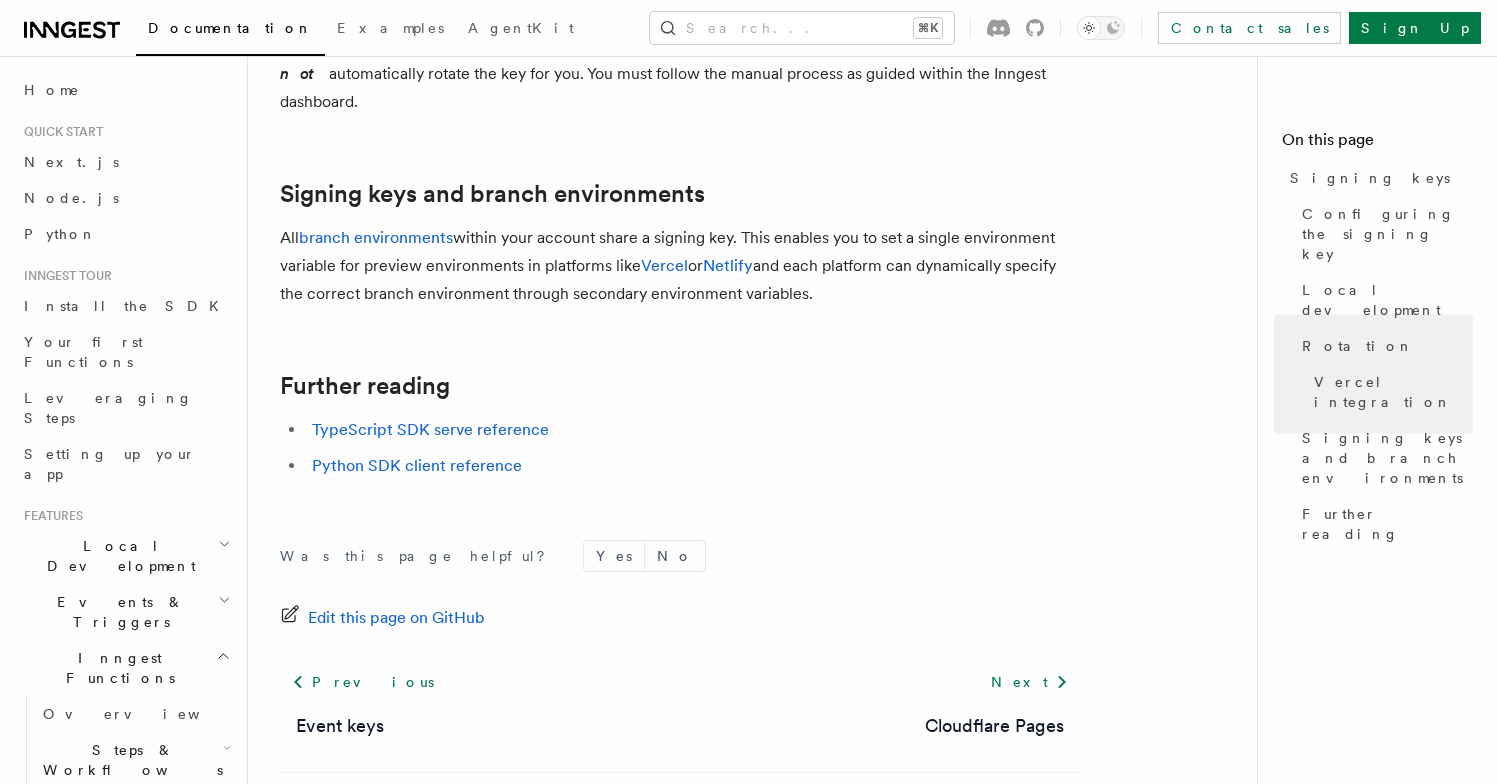 scroll, scrollTop: 2234, scrollLeft: 0, axis: vertical 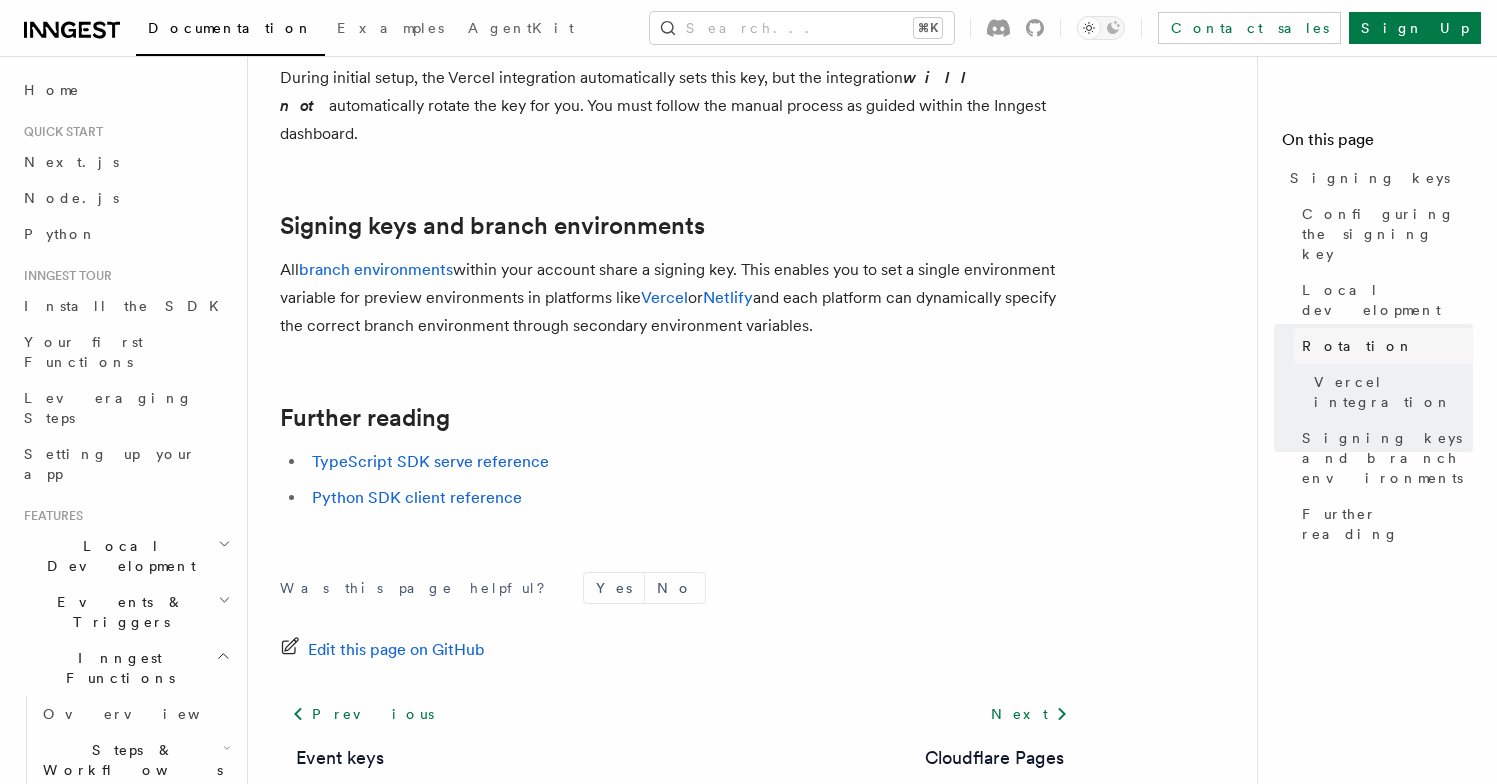 click on "Rotation" at bounding box center (1383, 346) 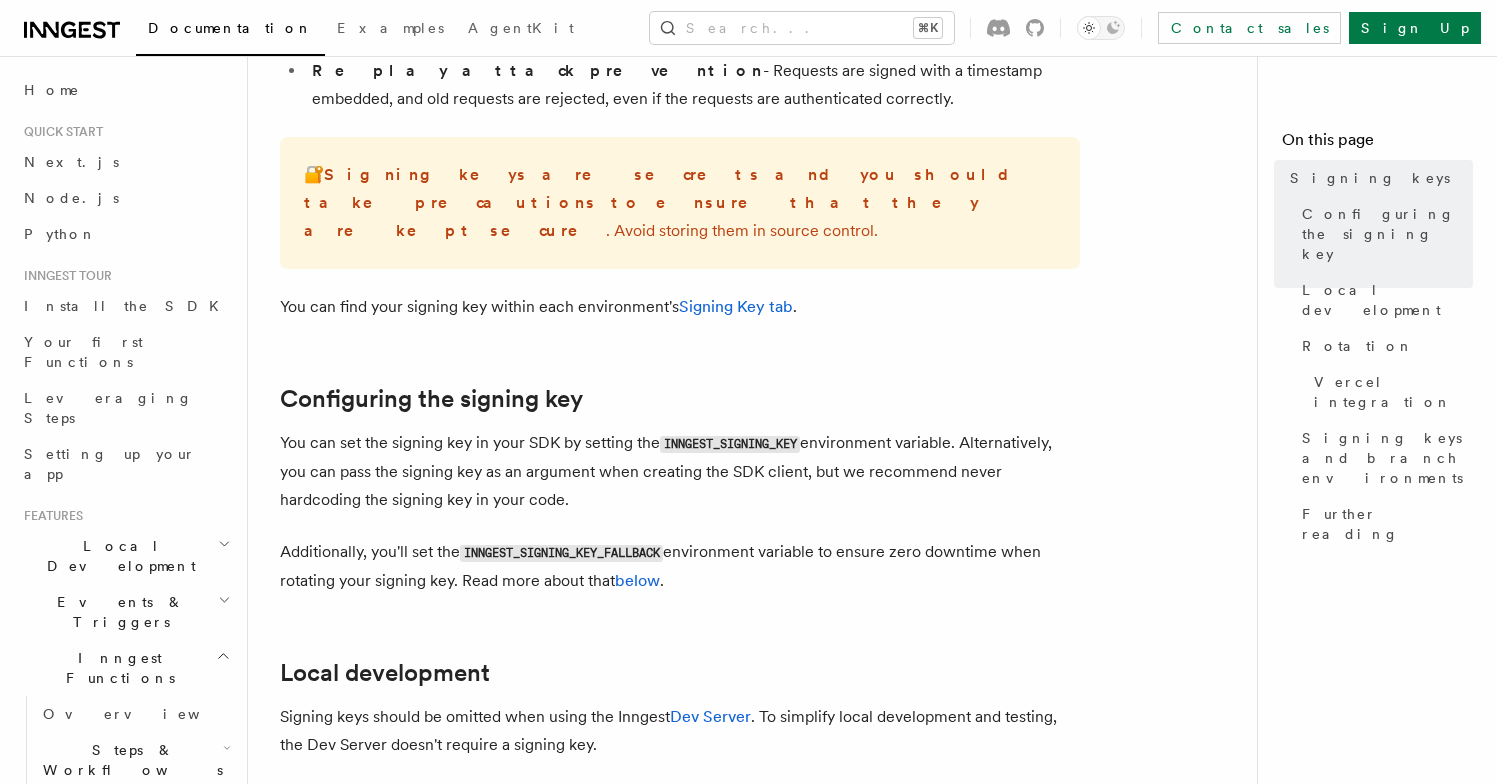 scroll, scrollTop: 30, scrollLeft: 0, axis: vertical 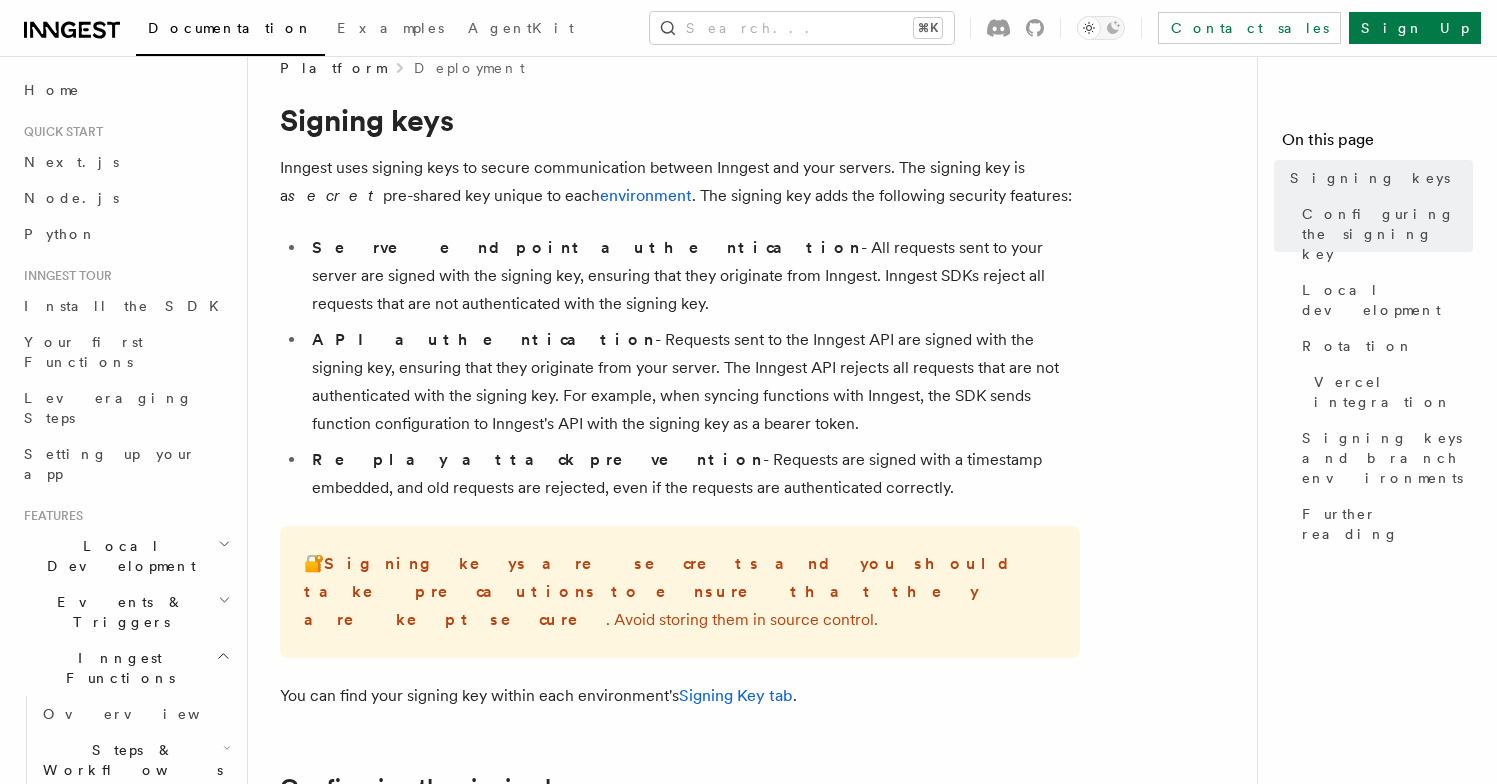 drag, startPoint x: 878, startPoint y: 226, endPoint x: 866, endPoint y: 224, distance: 12.165525 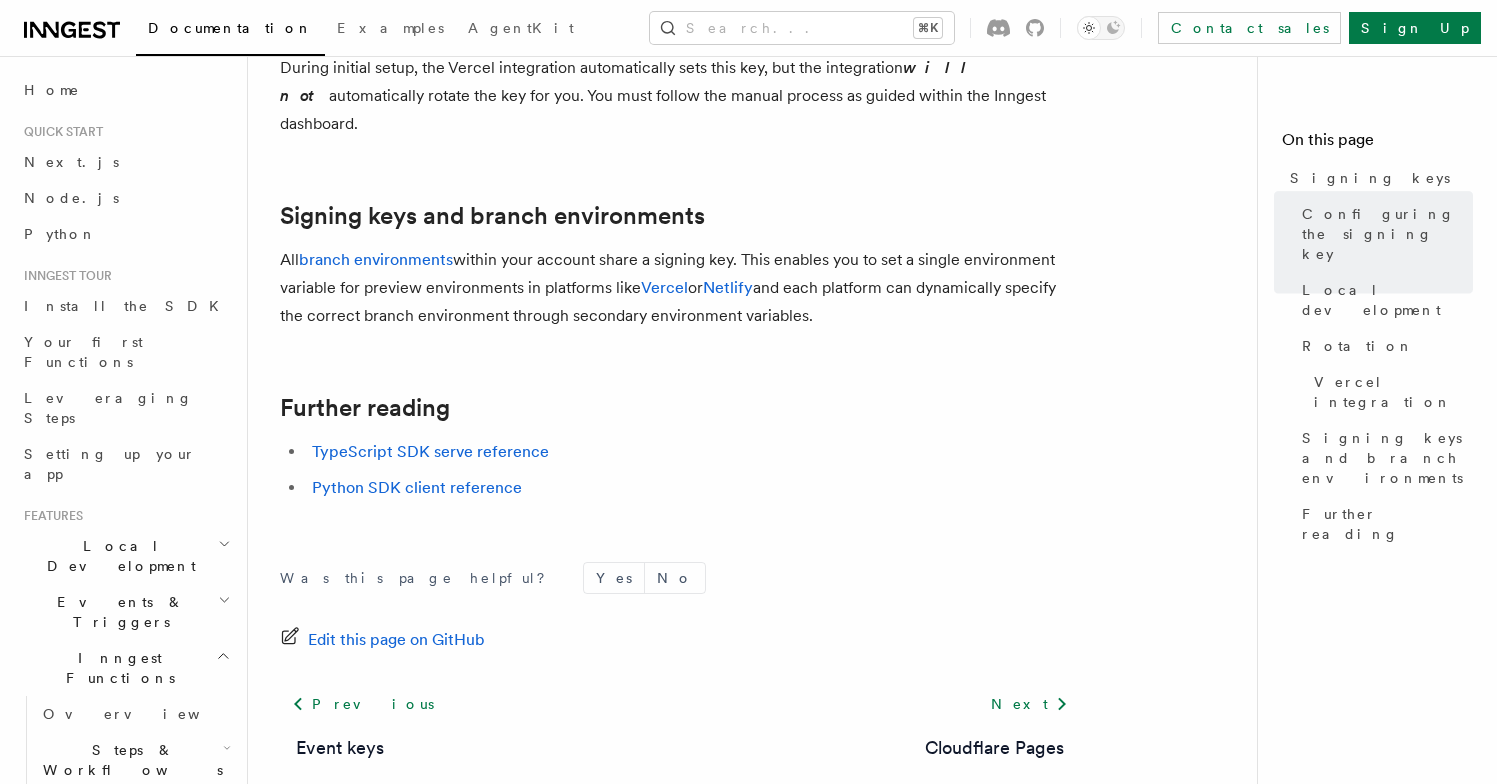 drag, startPoint x: 843, startPoint y: 268, endPoint x: 826, endPoint y: 288, distance: 26.24881 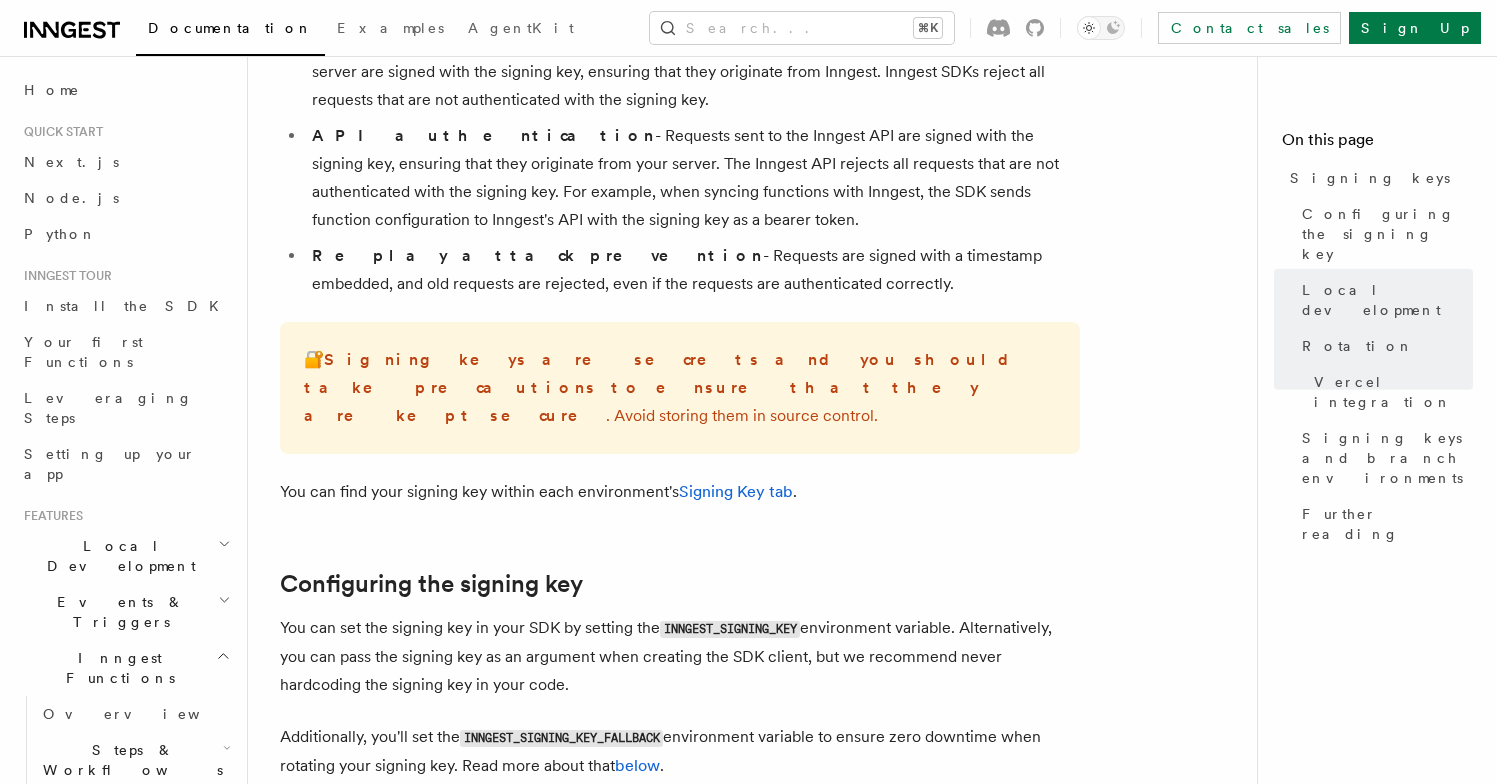 scroll, scrollTop: 50, scrollLeft: 0, axis: vertical 